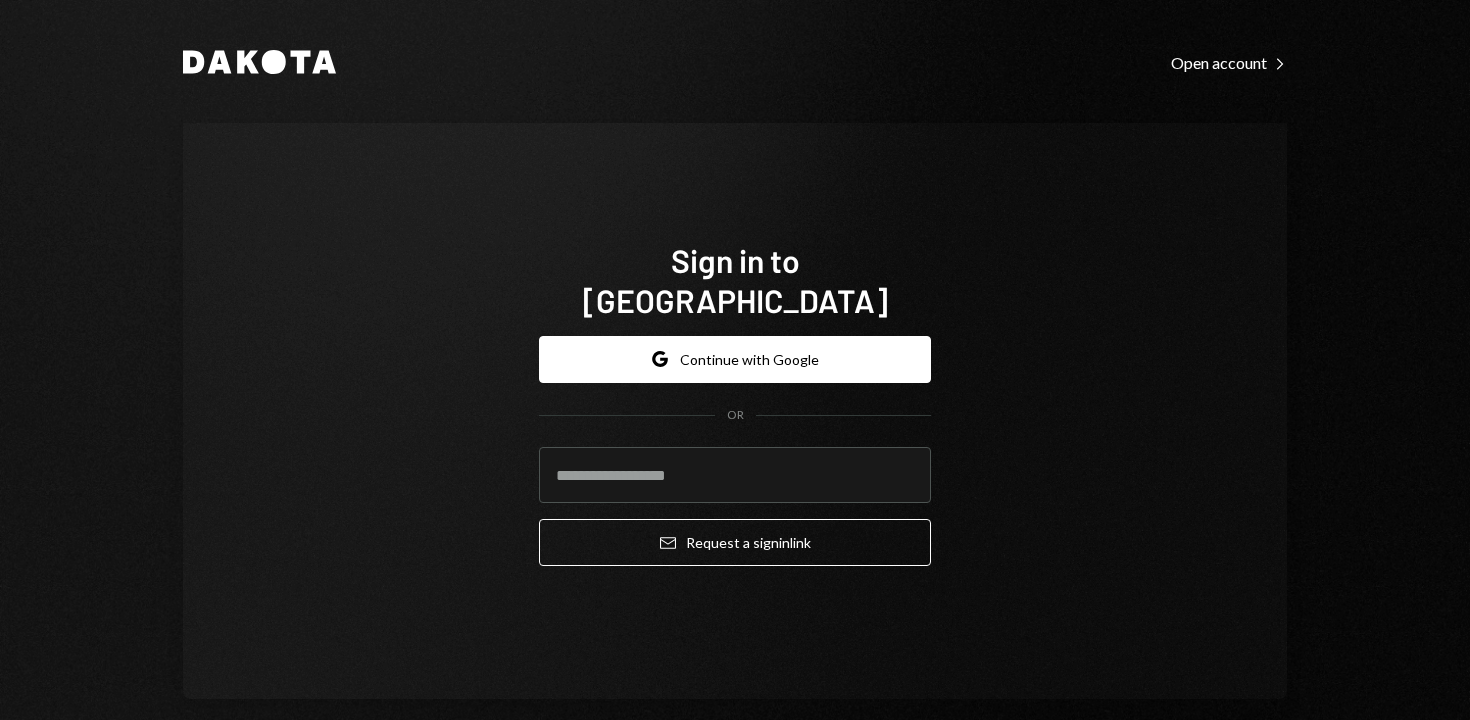 scroll, scrollTop: 0, scrollLeft: 0, axis: both 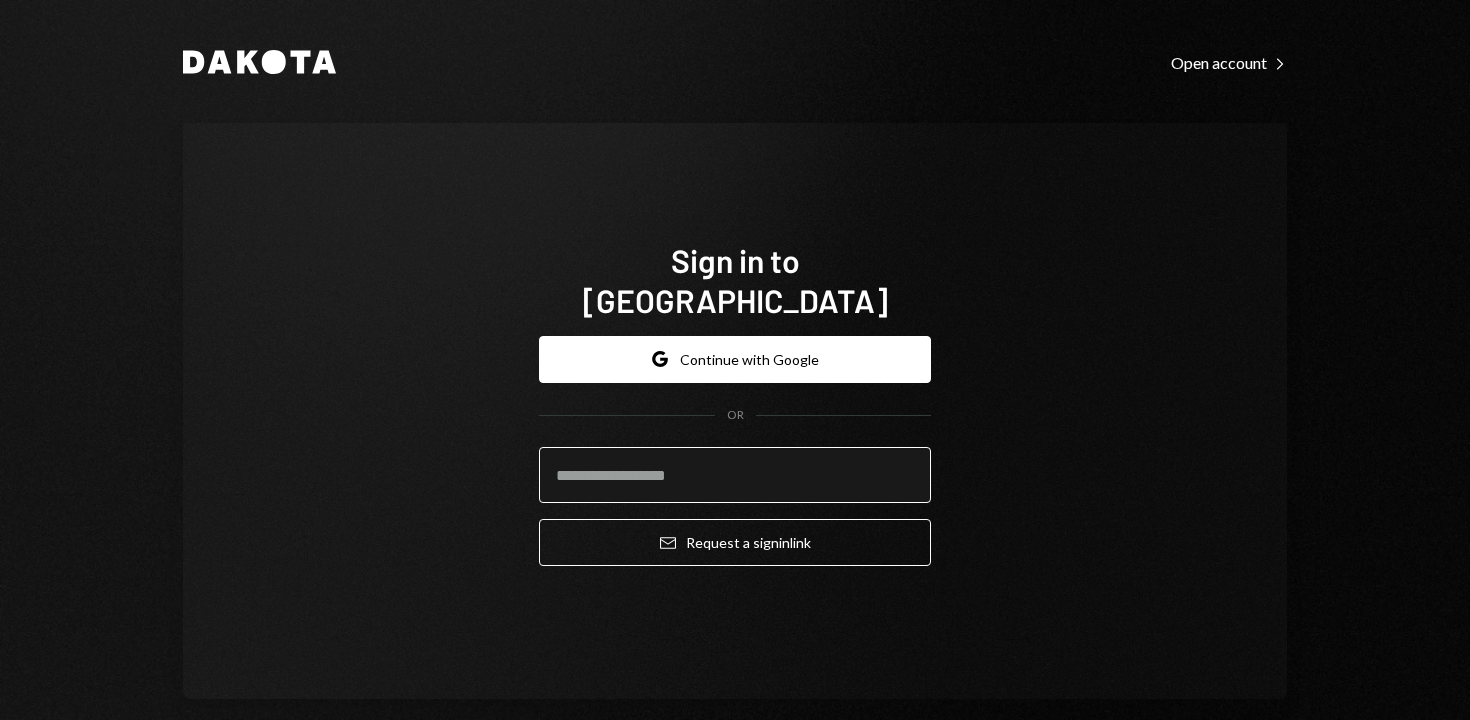 click at bounding box center (735, 475) 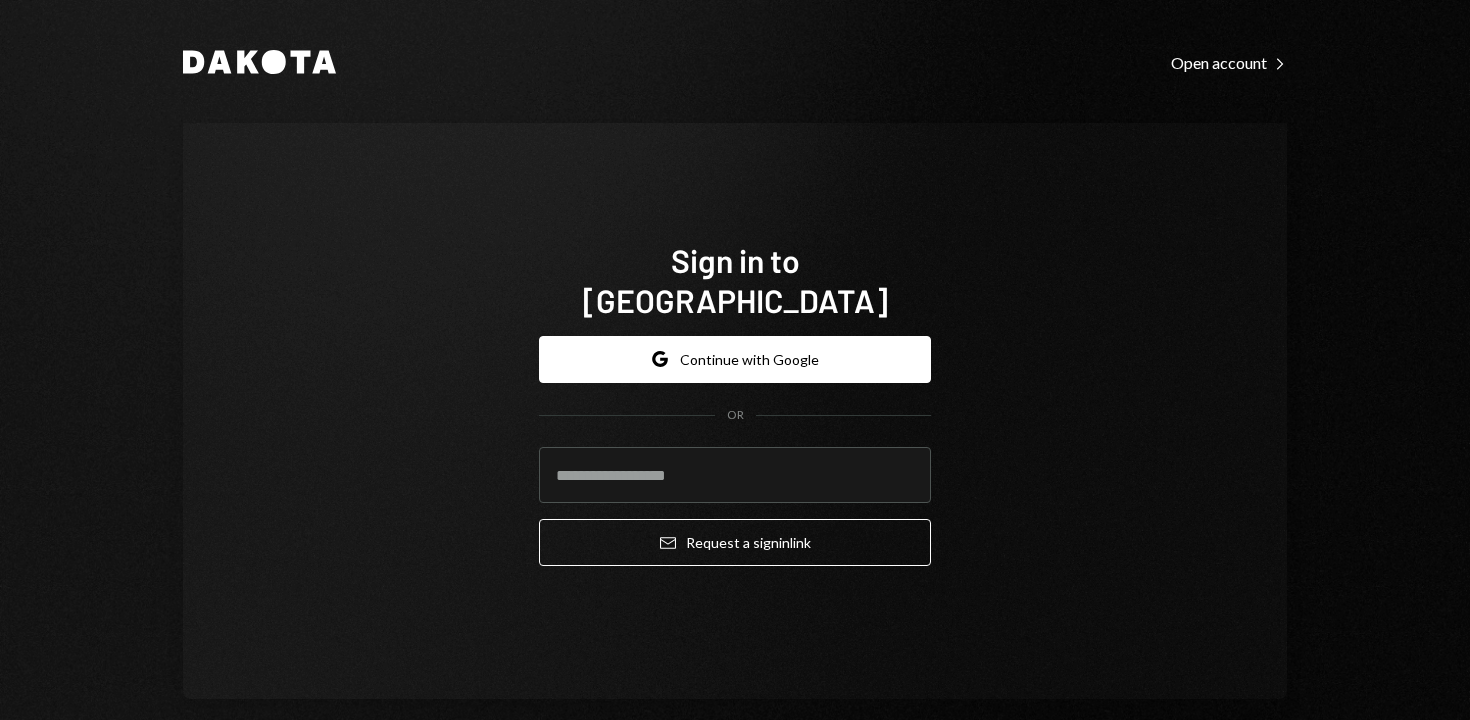 type on "**********" 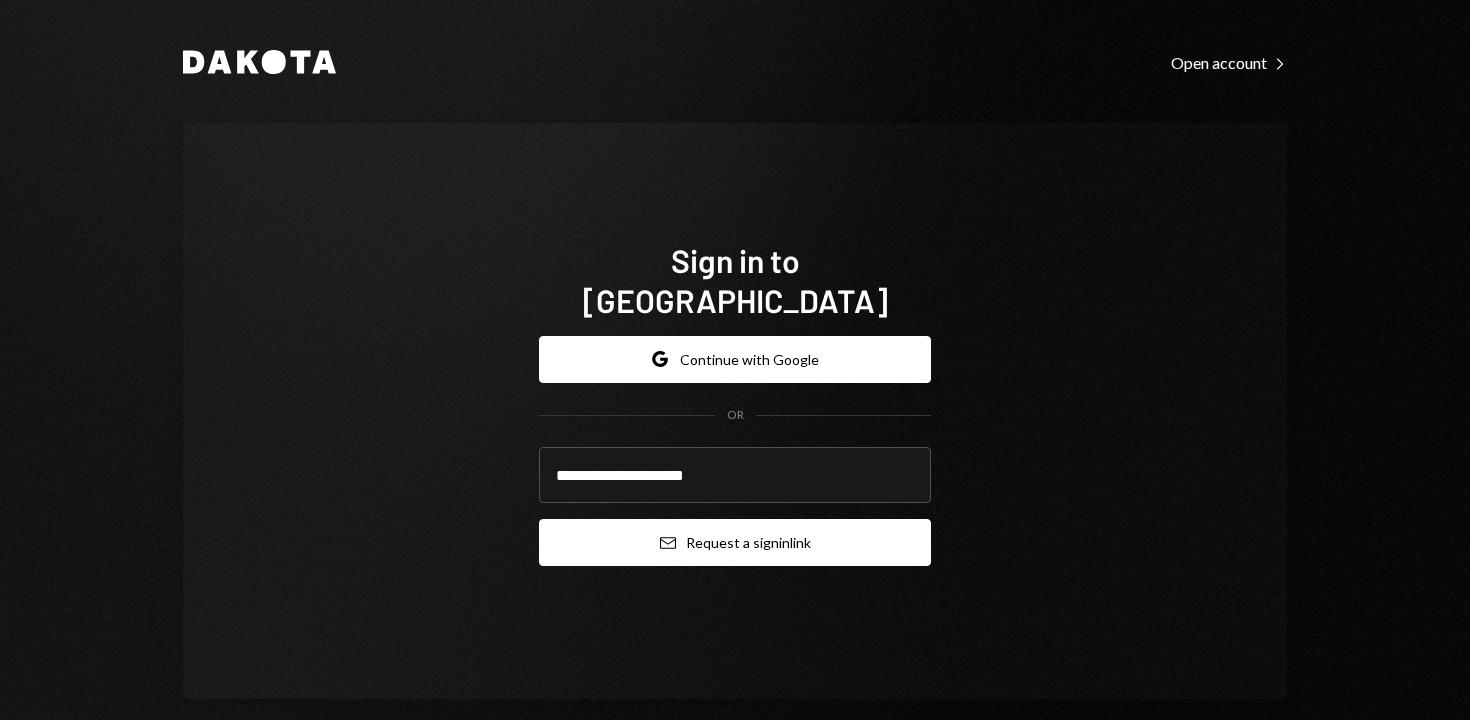 click on "Email Request a sign  in  link" at bounding box center [735, 542] 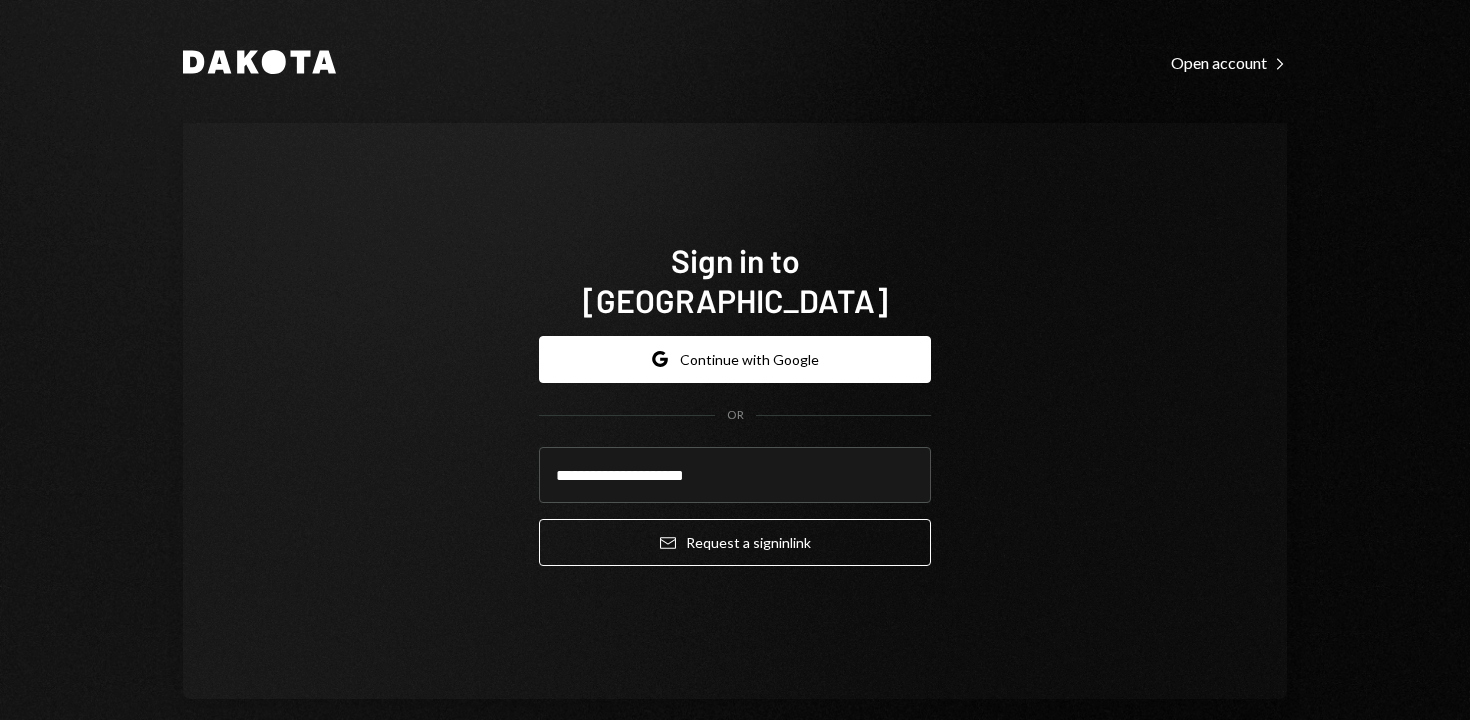 click on "**********" at bounding box center [735, 411] 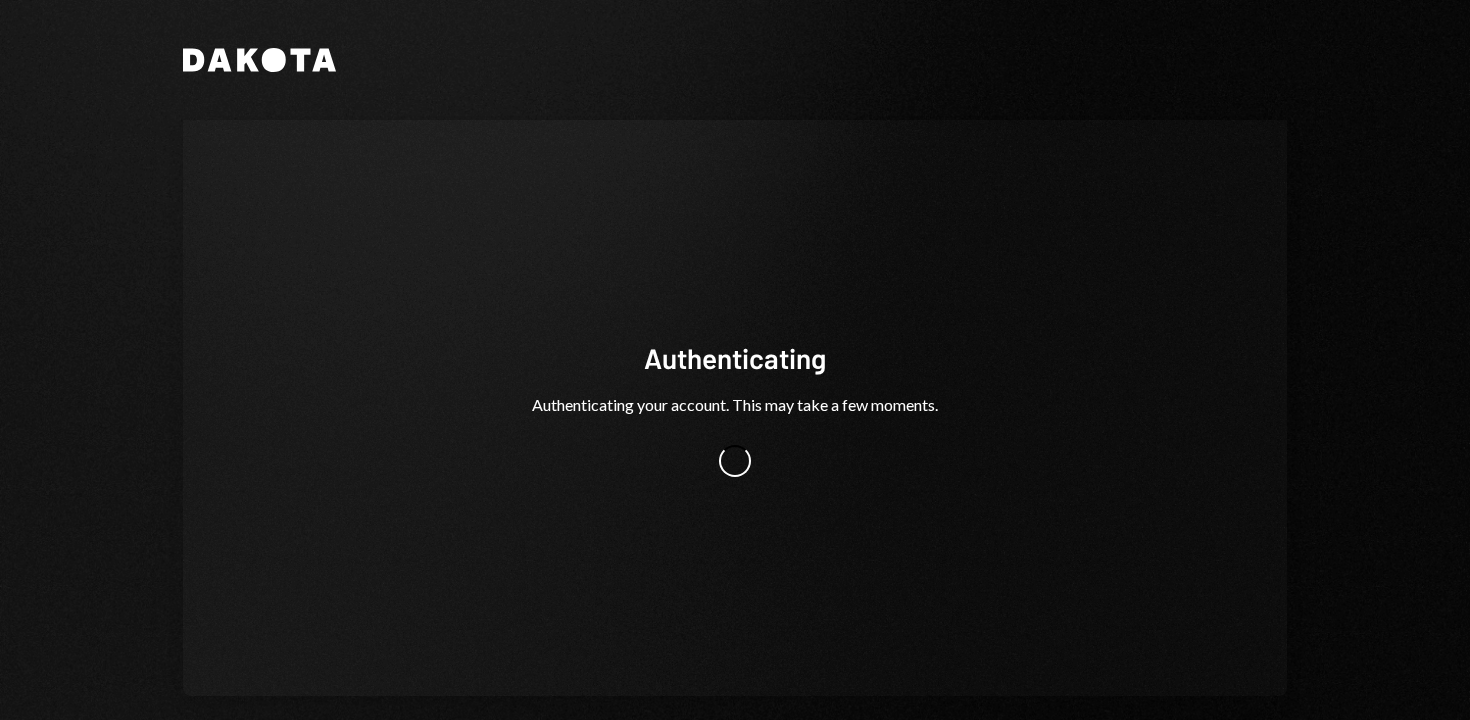 scroll, scrollTop: 0, scrollLeft: 0, axis: both 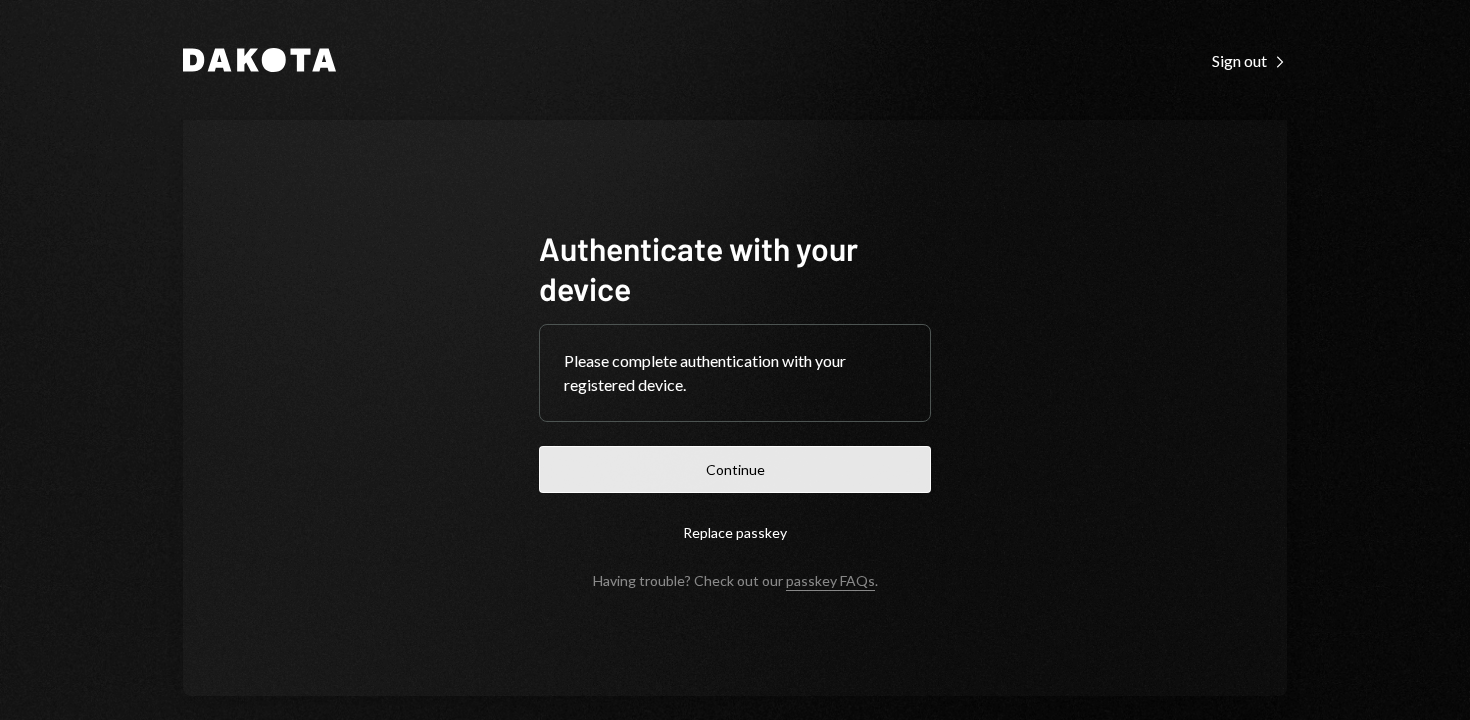 click on "Continue" at bounding box center [735, 469] 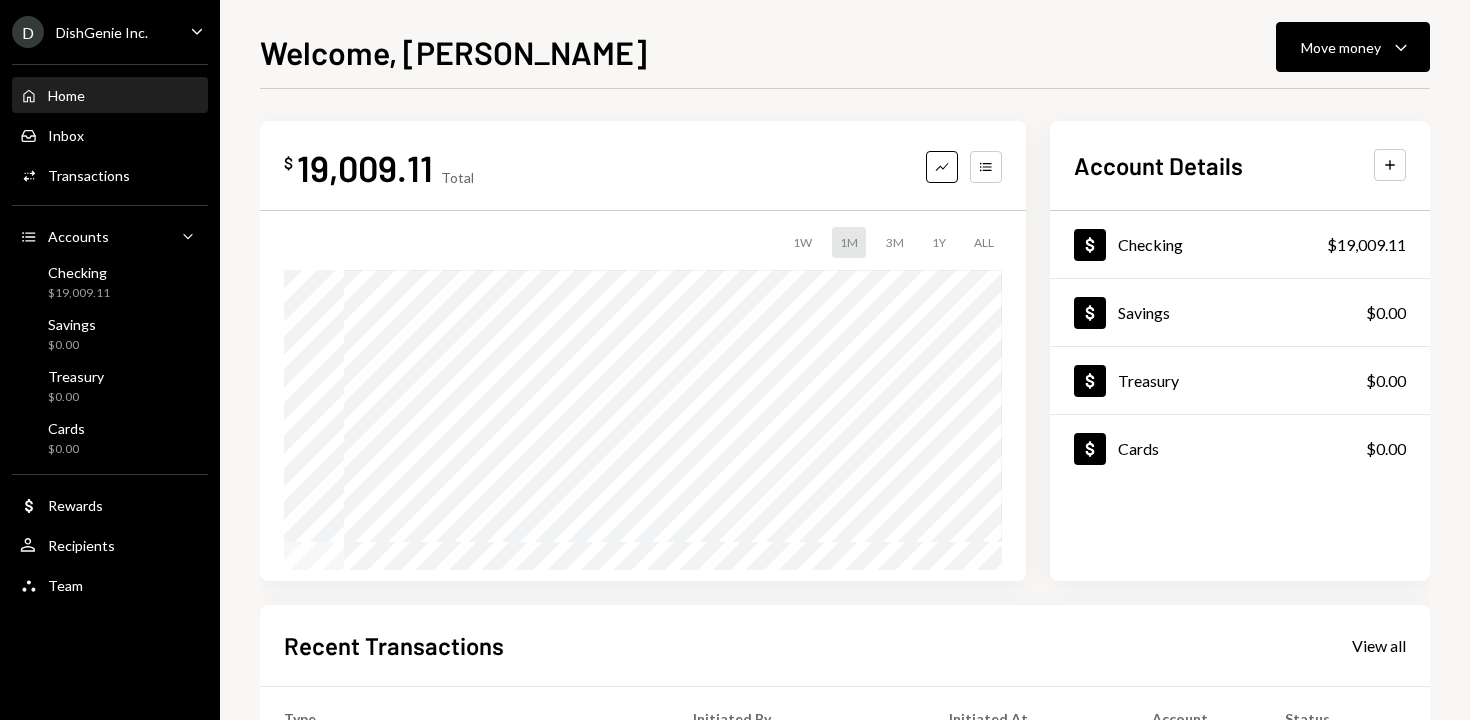 click on "$ 19,009.11 Total Graph Accounts" at bounding box center (643, 167) 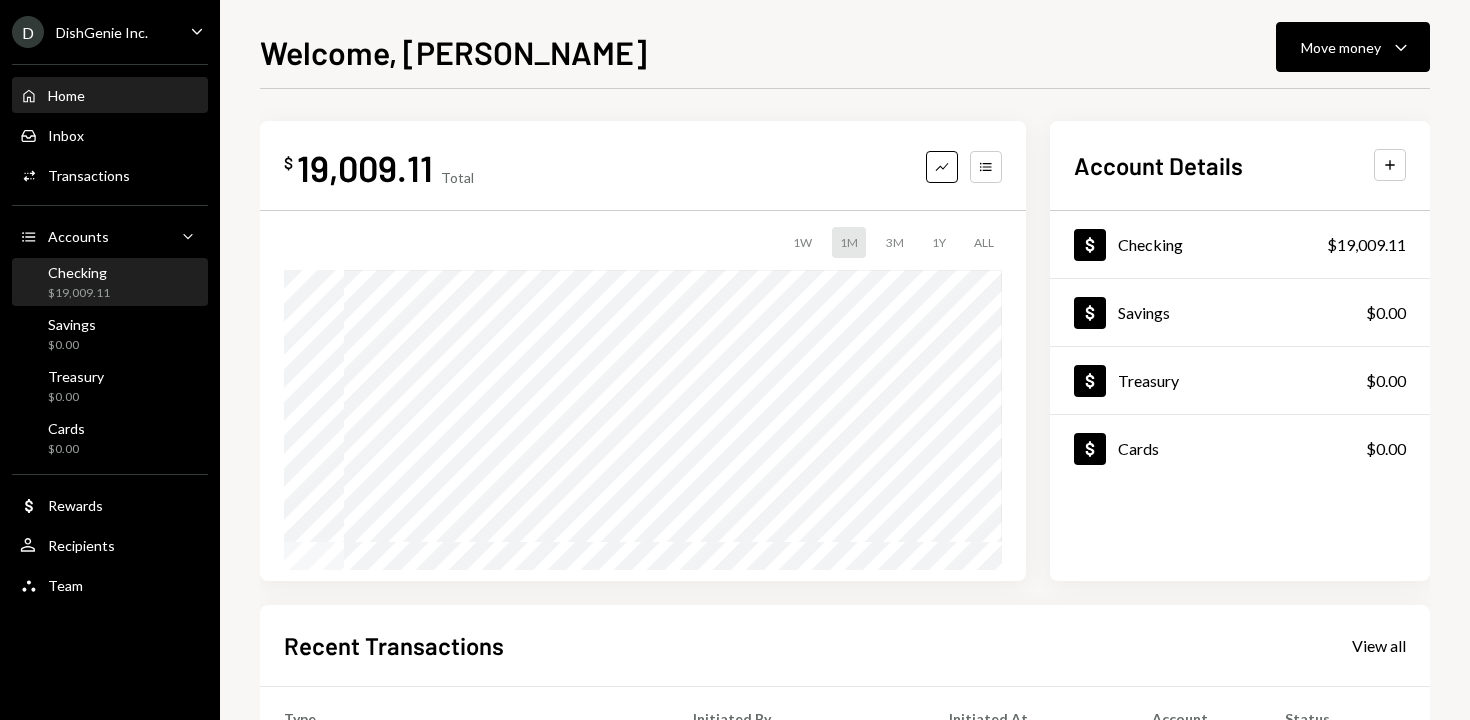 click on "Checking $19,009.11" at bounding box center (110, 283) 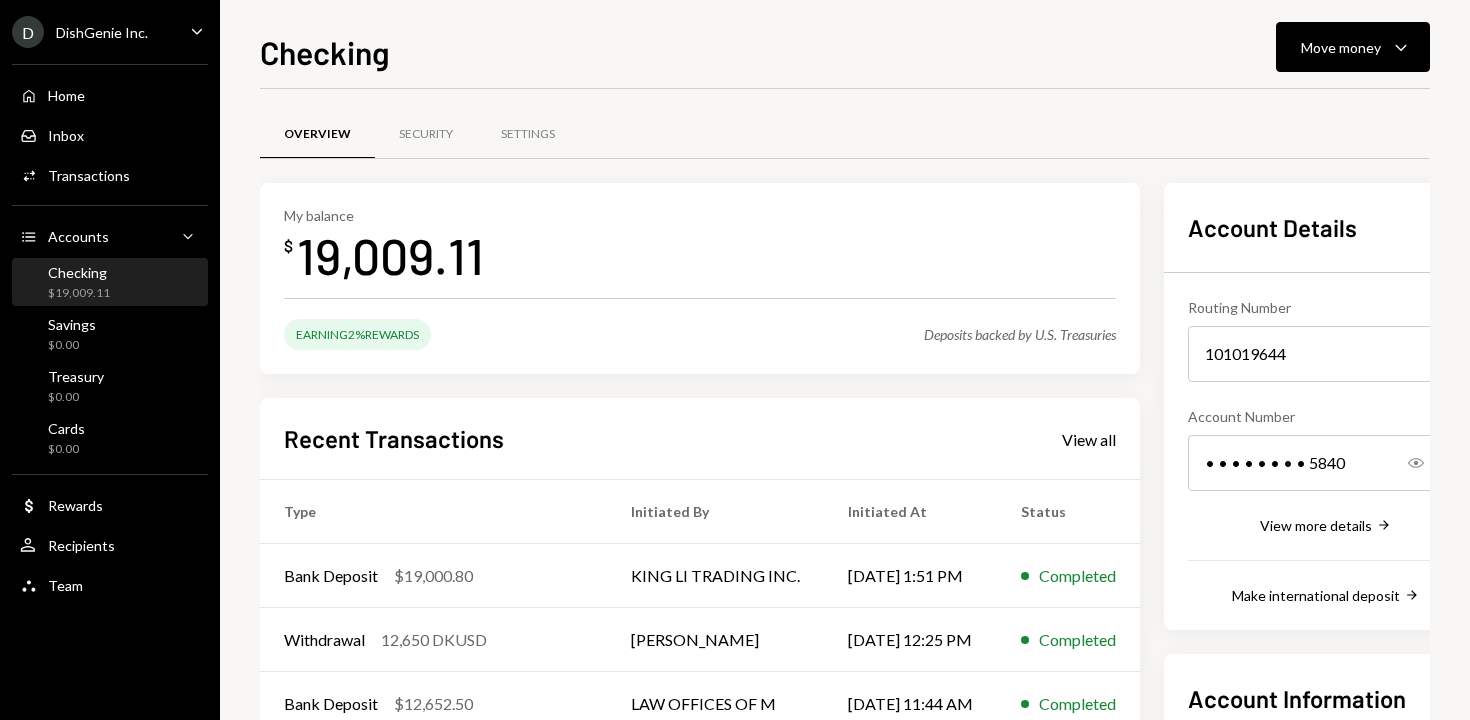 click on "My balance $ 19,009.11" at bounding box center (700, 247) 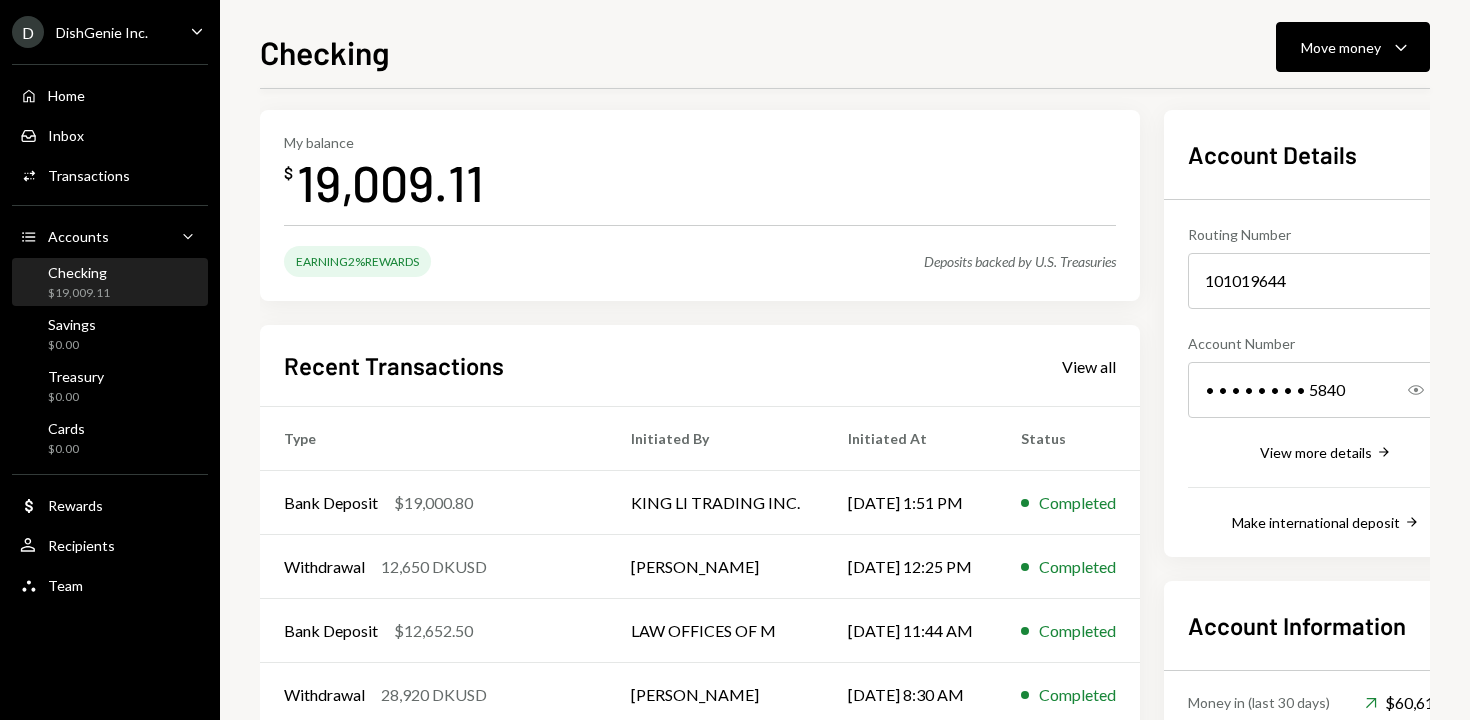 scroll, scrollTop: 30, scrollLeft: 0, axis: vertical 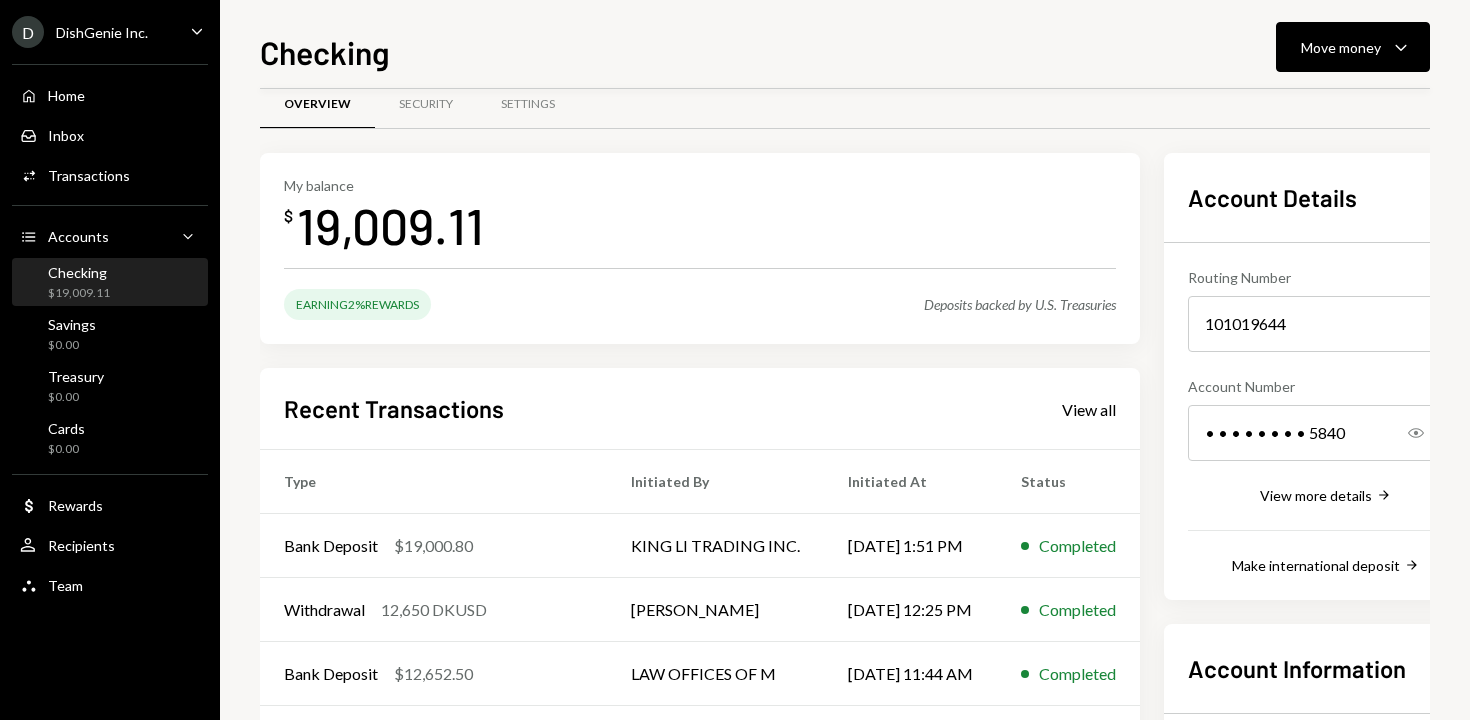 click on "My balance $ 19,009.11" at bounding box center [700, 217] 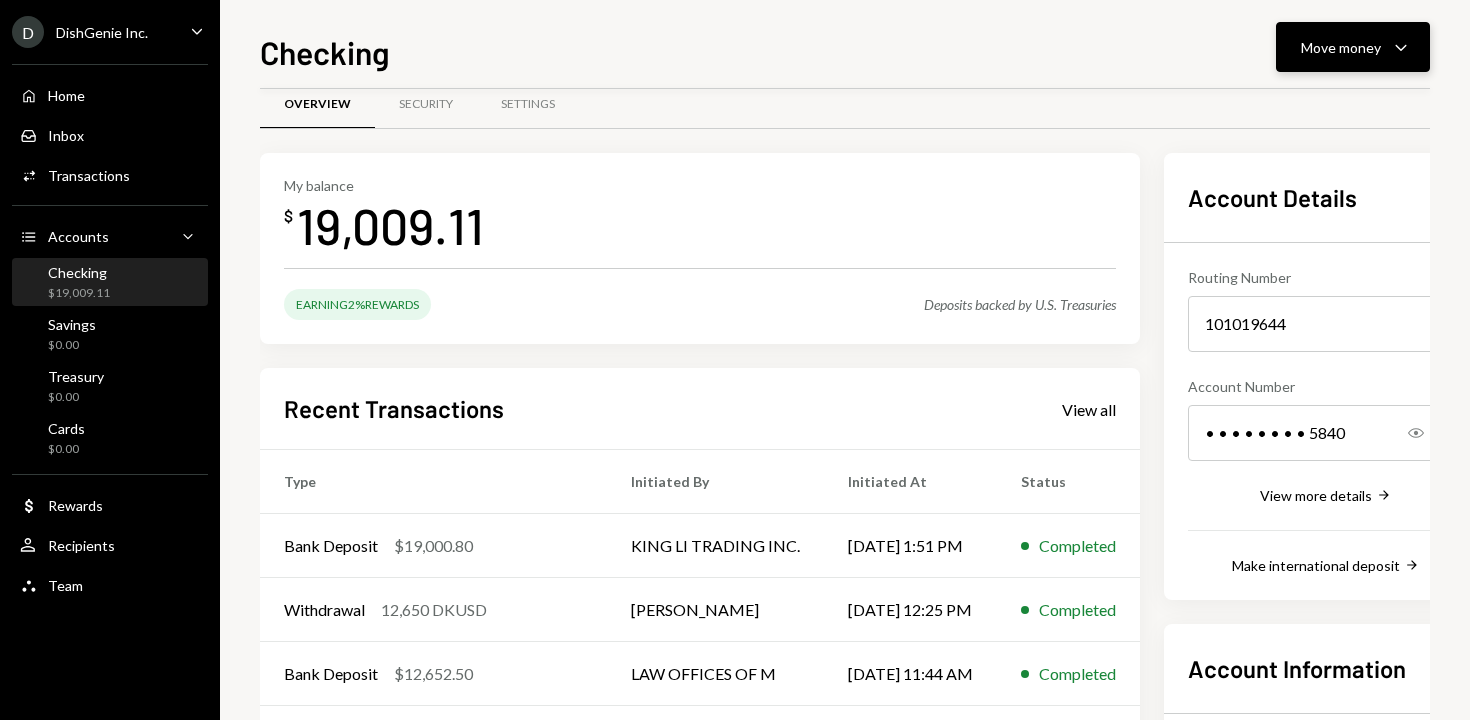 click on "Move money Caret Down" at bounding box center [1353, 47] 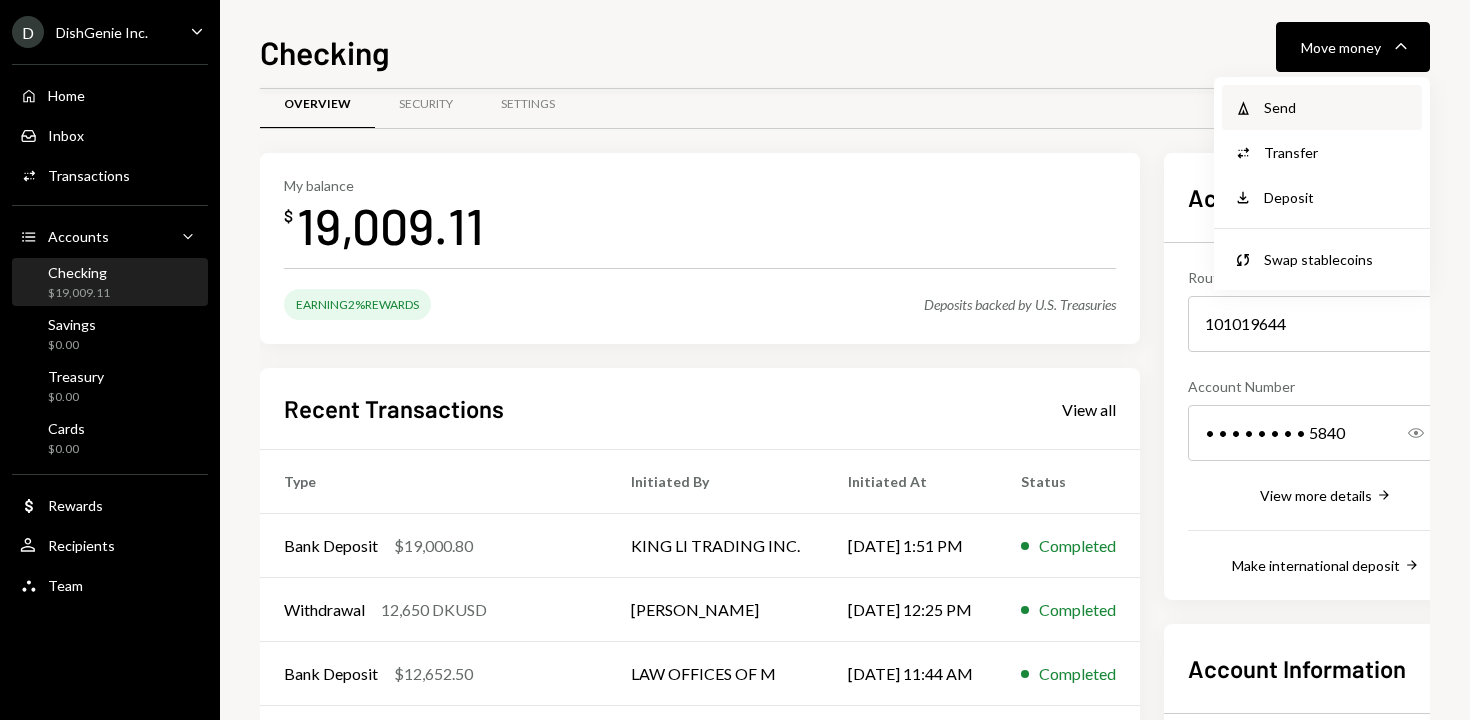 click on "Send" at bounding box center (1337, 107) 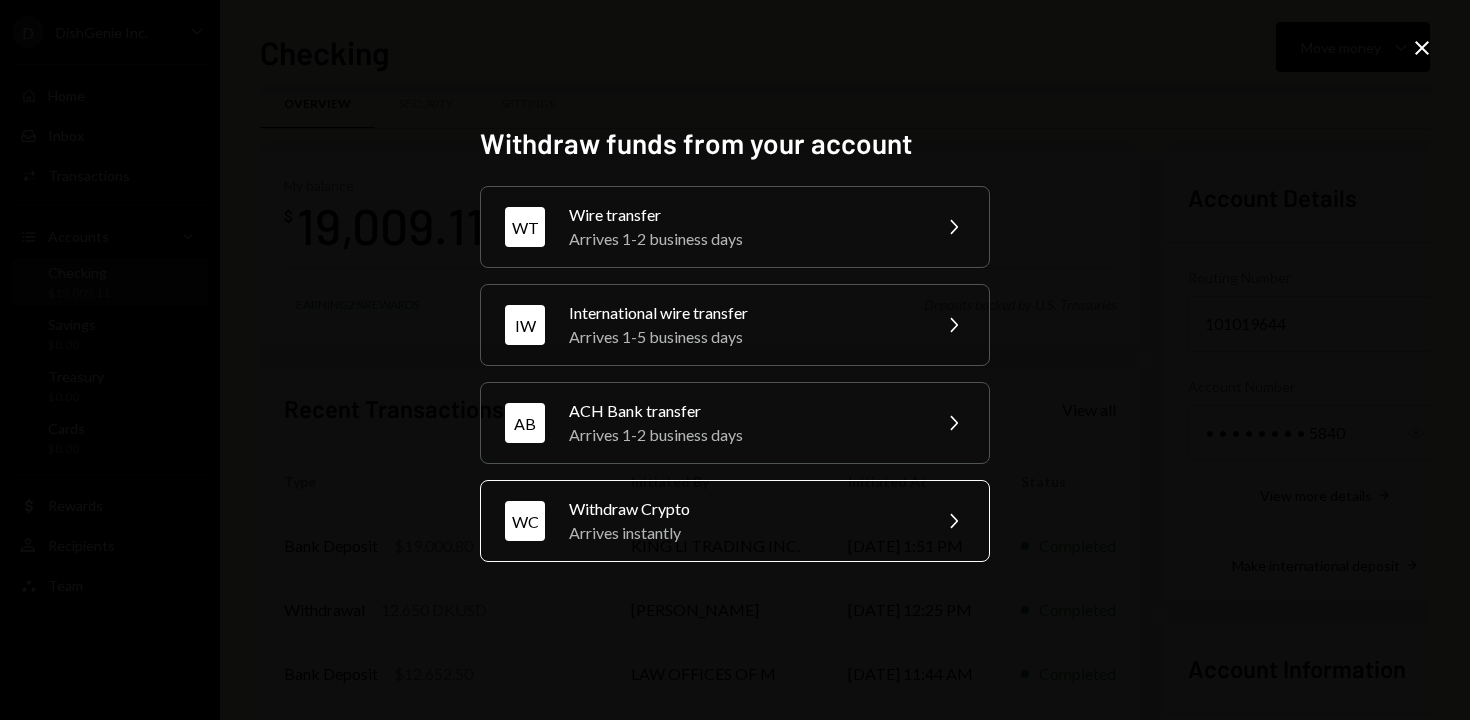 click on "Arrives instantly" at bounding box center (743, 533) 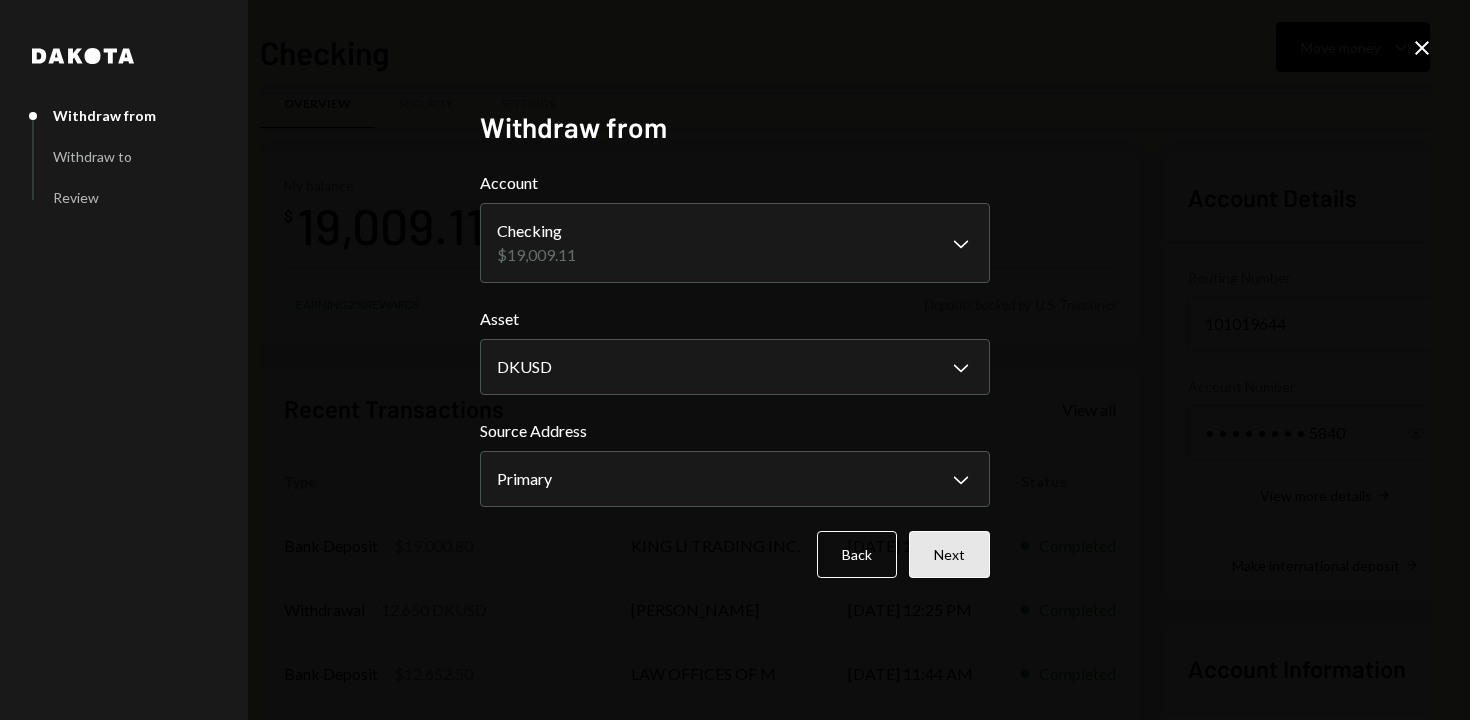 click on "Next" at bounding box center (949, 554) 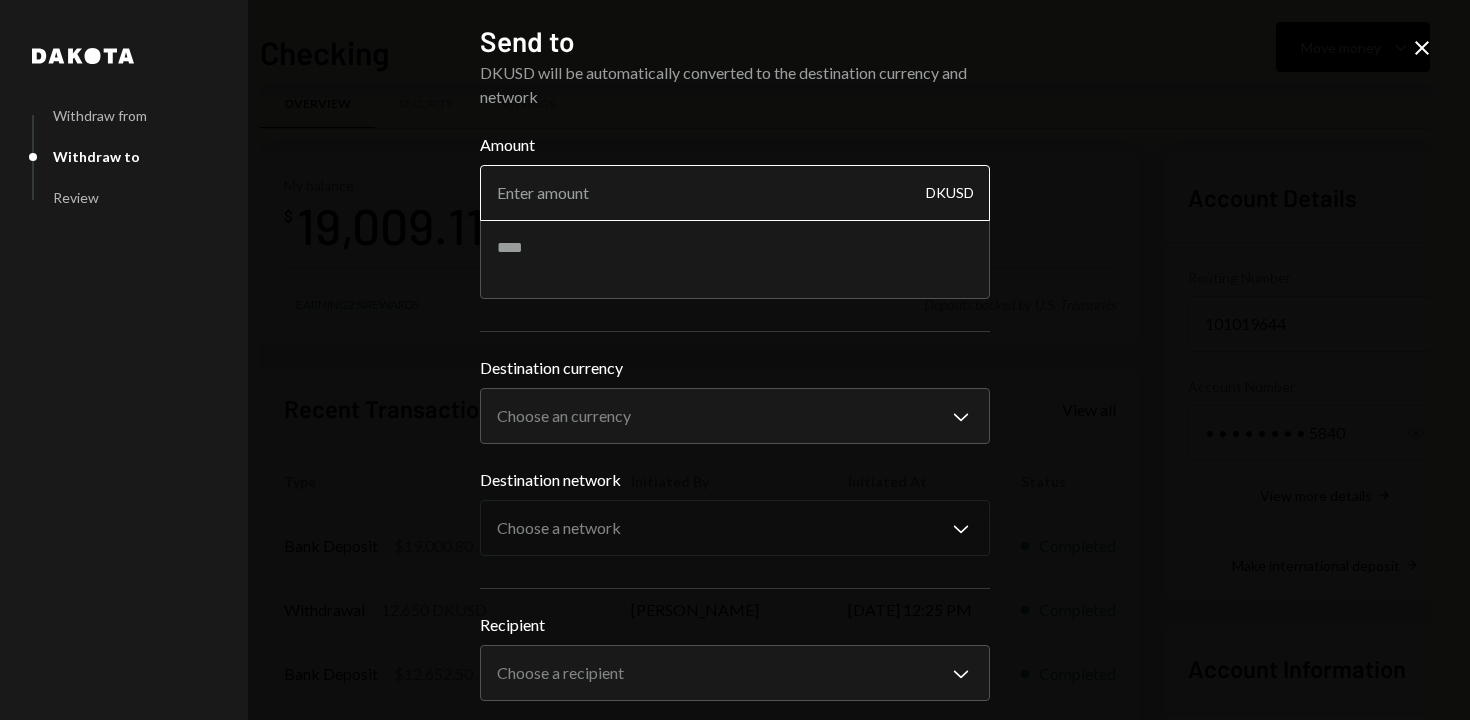 click on "Amount" at bounding box center [735, 193] 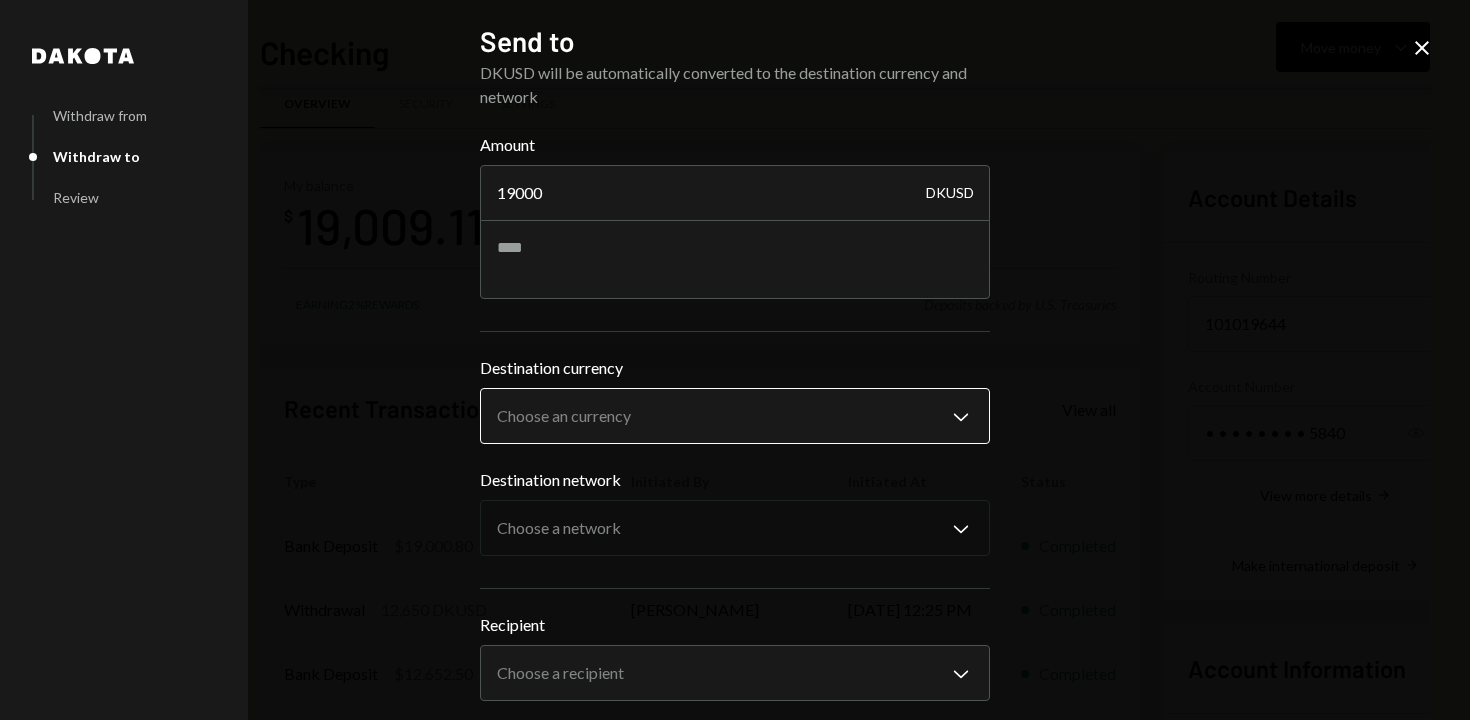 type on "19000" 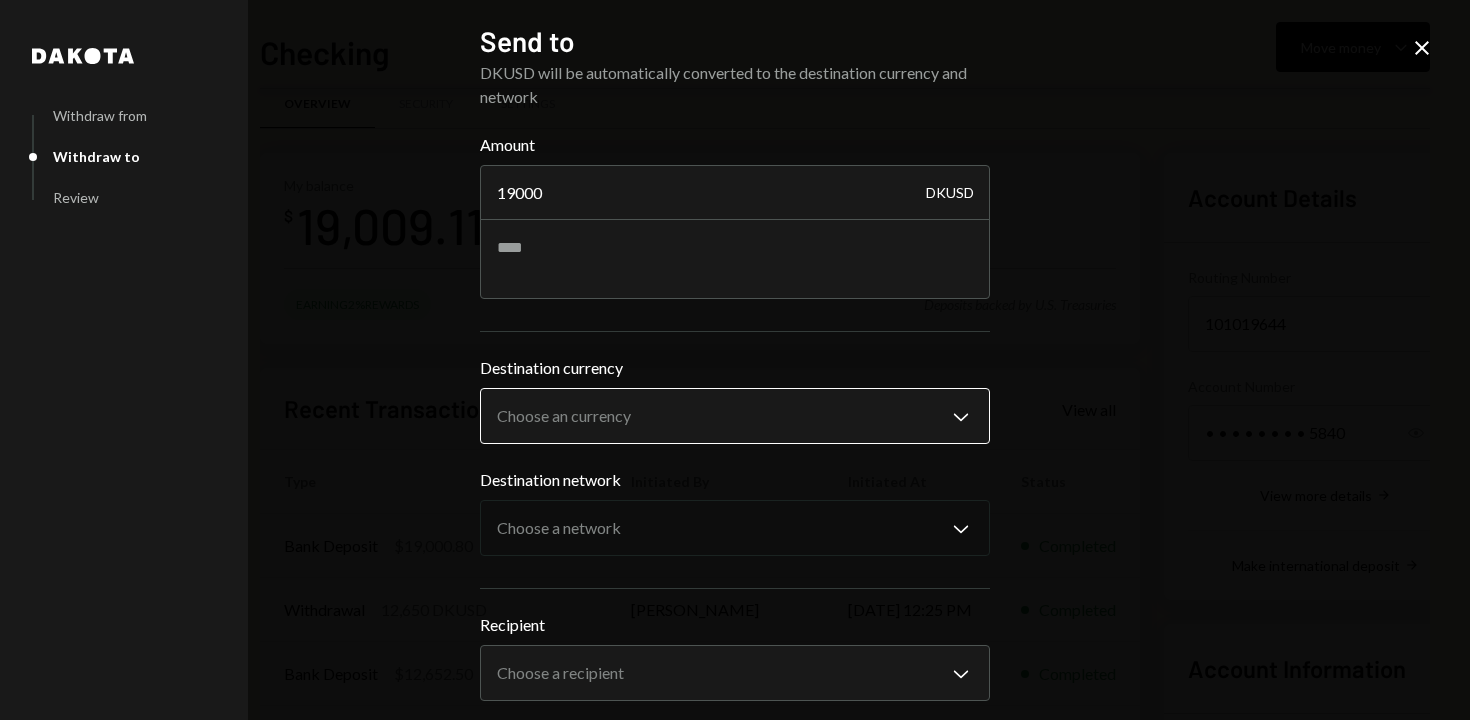click on "D DishGenie Inc. Caret Down Home Home Inbox Inbox Activities Transactions Accounts Accounts Caret Down Checking $19,009.11 Savings $0.00 Treasury $0.00 Cards $0.00 Dollar Rewards User Recipients Team Team Checking Move money Caret Down Overview Security Settings My balance $ 19,009.11 Earning  2%  Rewards Deposits backed by U.S. Treasuries Recent Transactions View all Type Initiated By Initiated At Status Bank Deposit $19,000.80 KING LI TRADING INC. 07/01/25 1:51 PM Completed Withdrawal 12,650  DKUSD Stephanie Sargon 07/01/25 12:25 PM Completed Bank Deposit $12,652.50 LAW OFFICES OF M 07/01/25 11:44 AM Completed Withdrawal 28,920  DKUSD Stephanie Sargon 07/01/25 8:30 AM Completed Billing Drawdown Withdrawal 45  DKUSD Dakota System 06/30/25 3:25 PM Completed Account Details Routing Number 101019644 Copy Account Number • • • • • • • •  5840 Show Copy View more details Right Arrow Make international deposit Right Arrow Account Information Money in (last 30 days) Up Right Arrow $60,614.10 Dakota" at bounding box center (735, 360) 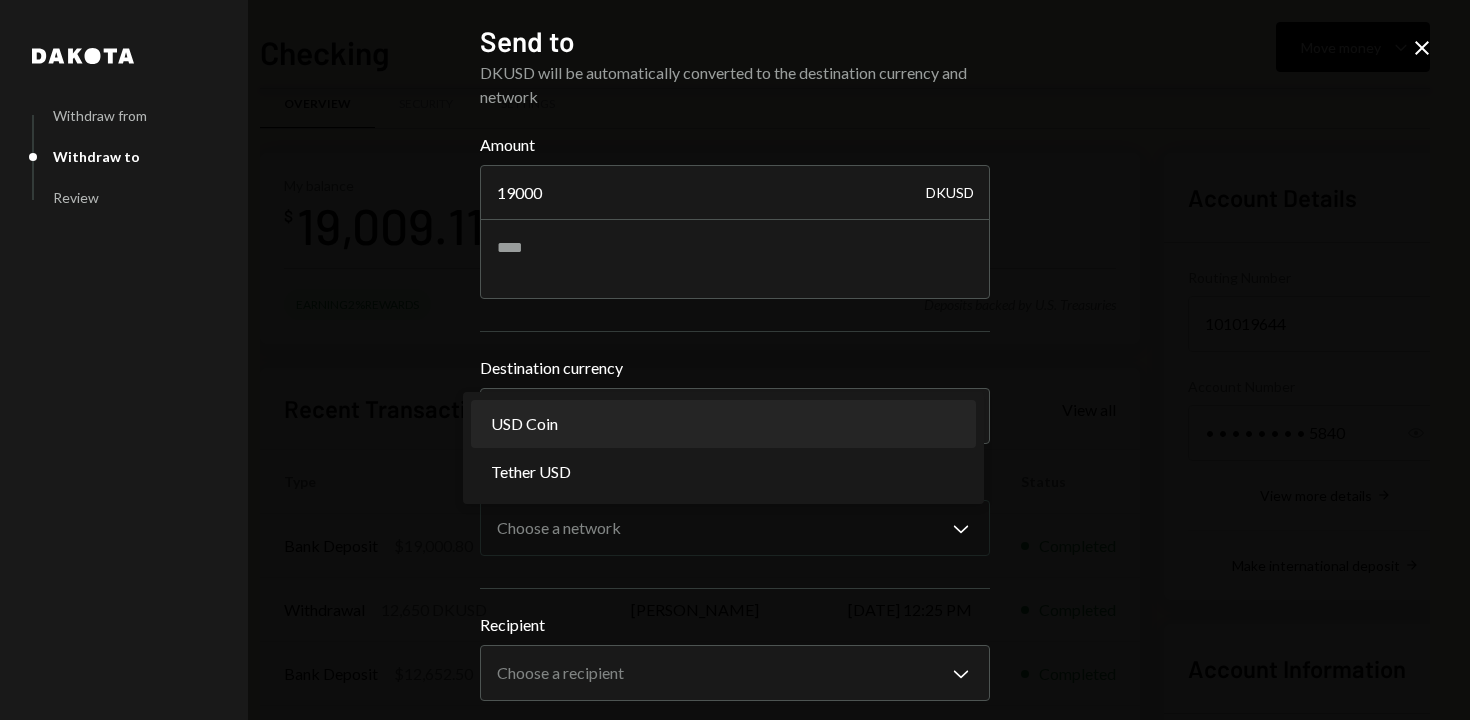 select on "****" 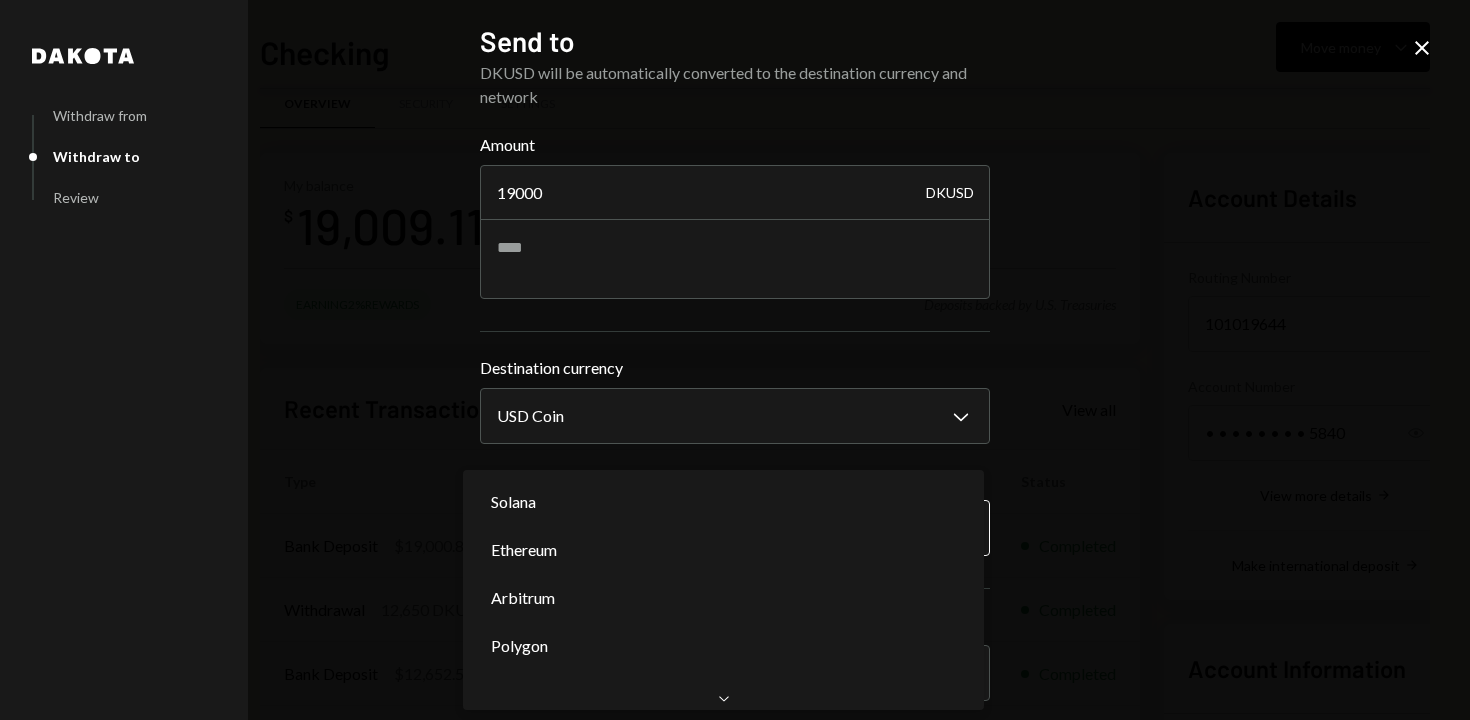 click on "D DishGenie Inc. Caret Down Home Home Inbox Inbox Activities Transactions Accounts Accounts Caret Down Checking $19,009.11 Savings $0.00 Treasury $0.00 Cards $0.00 Dollar Rewards User Recipients Team Team Checking Move money Caret Down Overview Security Settings My balance $ 19,009.11 Earning  2%  Rewards Deposits backed by U.S. Treasuries Recent Transactions View all Type Initiated By Initiated At Status Bank Deposit $19,000.80 KING LI TRADING INC. 07/01/25 1:51 PM Completed Withdrawal 12,650  DKUSD Stephanie Sargon 07/01/25 12:25 PM Completed Bank Deposit $12,652.50 LAW OFFICES OF M 07/01/25 11:44 AM Completed Withdrawal 28,920  DKUSD Stephanie Sargon 07/01/25 8:30 AM Completed Billing Drawdown Withdrawal 45  DKUSD Dakota System 06/30/25 3:25 PM Completed Account Details Routing Number 101019644 Copy Account Number • • • • • • • •  5840 Show Copy View more details Right Arrow Make international deposit Right Arrow Account Information Money in (last 30 days) Up Right Arrow $60,614.10 Dakota" at bounding box center [735, 360] 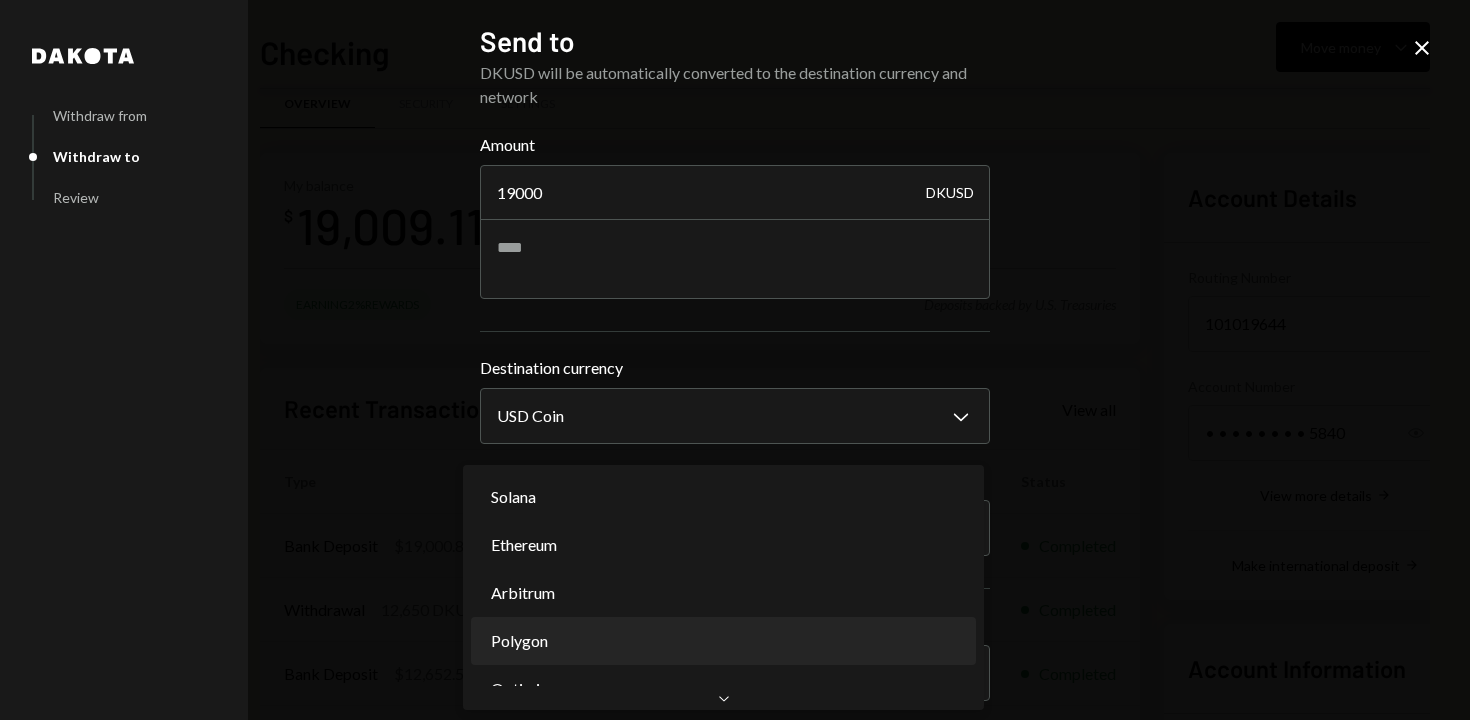 scroll, scrollTop: 0, scrollLeft: 0, axis: both 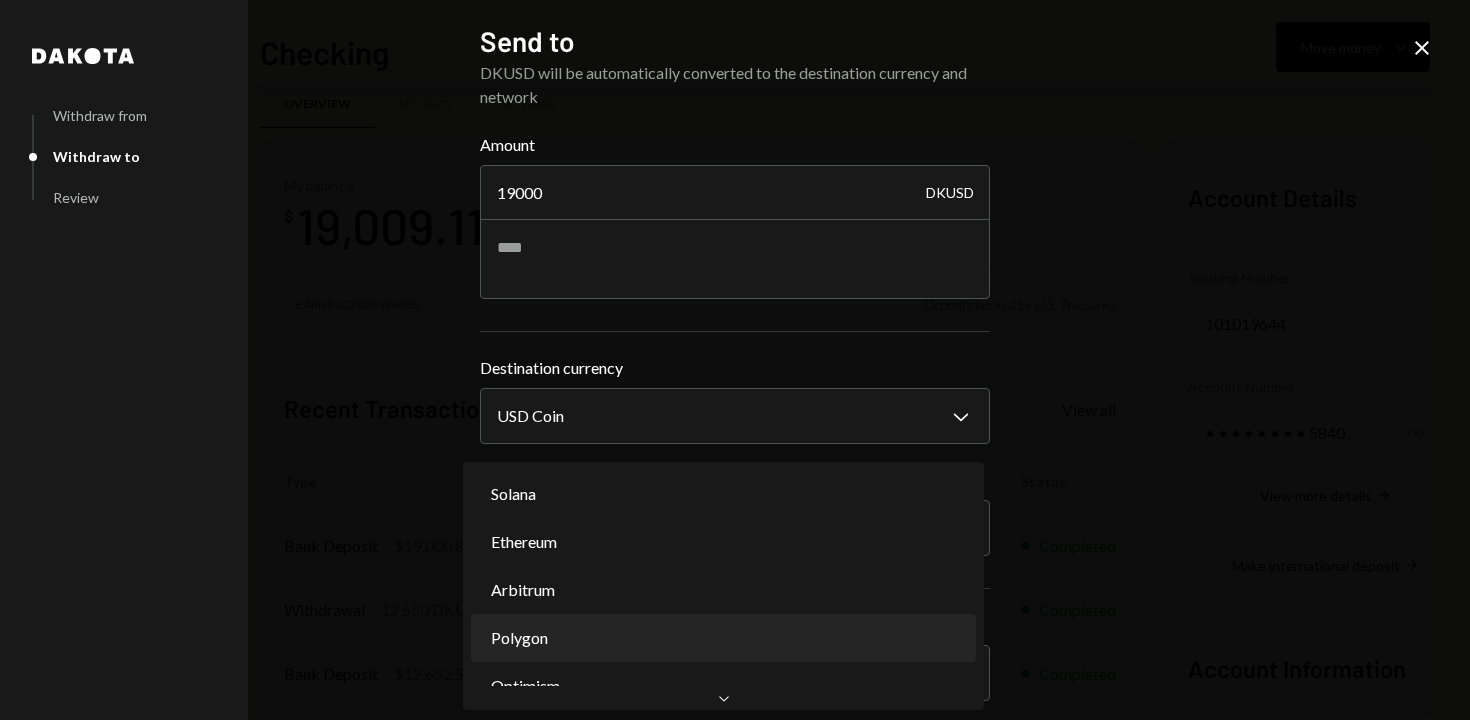 select on "**********" 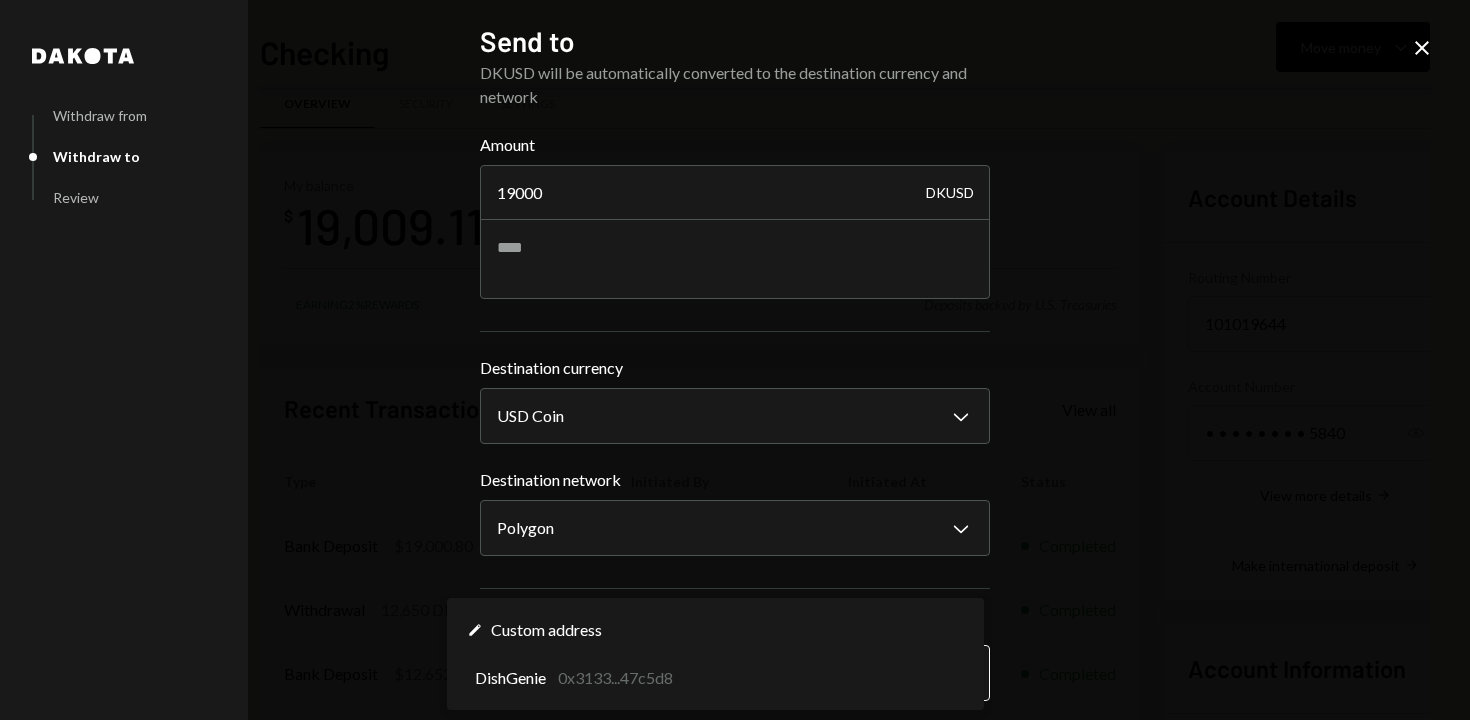 click on "D DishGenie Inc. Caret Down Home Home Inbox Inbox Activities Transactions Accounts Accounts Caret Down Checking $19,009.11 Savings $0.00 Treasury $0.00 Cards $0.00 Dollar Rewards User Recipients Team Team Checking Move money Caret Down Overview Security Settings My balance $ 19,009.11 Earning  2%  Rewards Deposits backed by U.S. Treasuries Recent Transactions View all Type Initiated By Initiated At Status Bank Deposit $19,000.80 KING LI TRADING INC. 07/01/25 1:51 PM Completed Withdrawal 12,650  DKUSD Stephanie Sargon 07/01/25 12:25 PM Completed Bank Deposit $12,652.50 LAW OFFICES OF M 07/01/25 11:44 AM Completed Withdrawal 28,920  DKUSD Stephanie Sargon 07/01/25 8:30 AM Completed Billing Drawdown Withdrawal 45  DKUSD Dakota System 06/30/25 3:25 PM Completed Account Details Routing Number 101019644 Copy Account Number • • • • • • • •  5840 Show Copy View more details Right Arrow Make international deposit Right Arrow Account Information Money in (last 30 days) Up Right Arrow $60,614.10 Dakota" at bounding box center [735, 360] 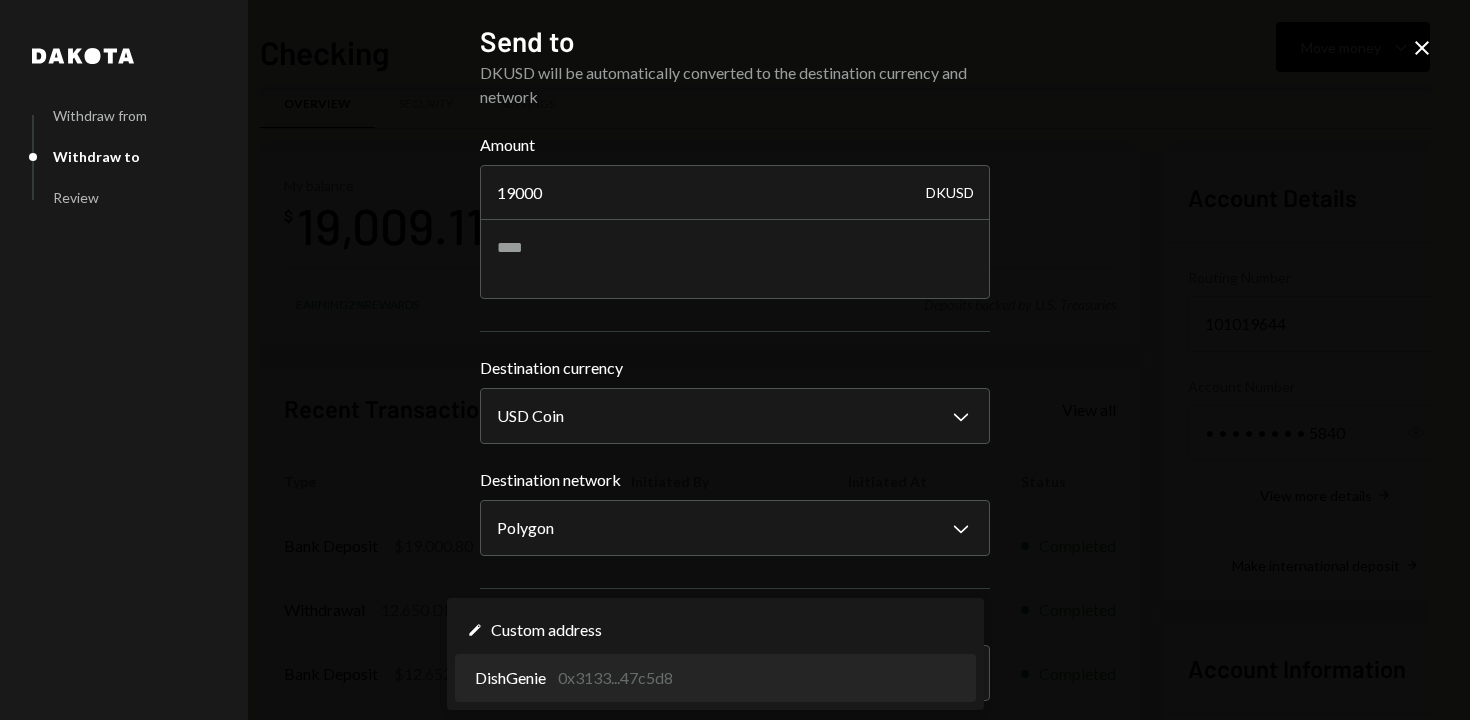 select on "**********" 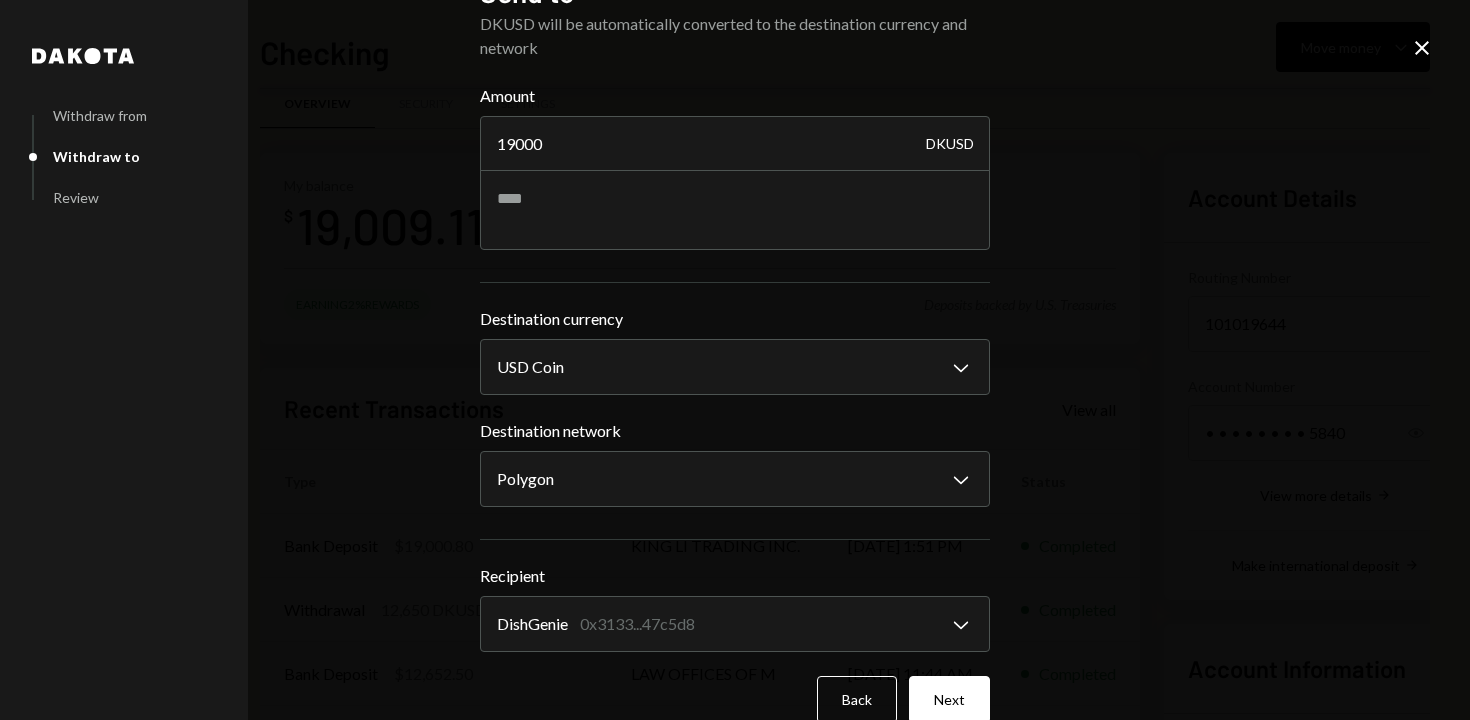 scroll, scrollTop: 50, scrollLeft: 0, axis: vertical 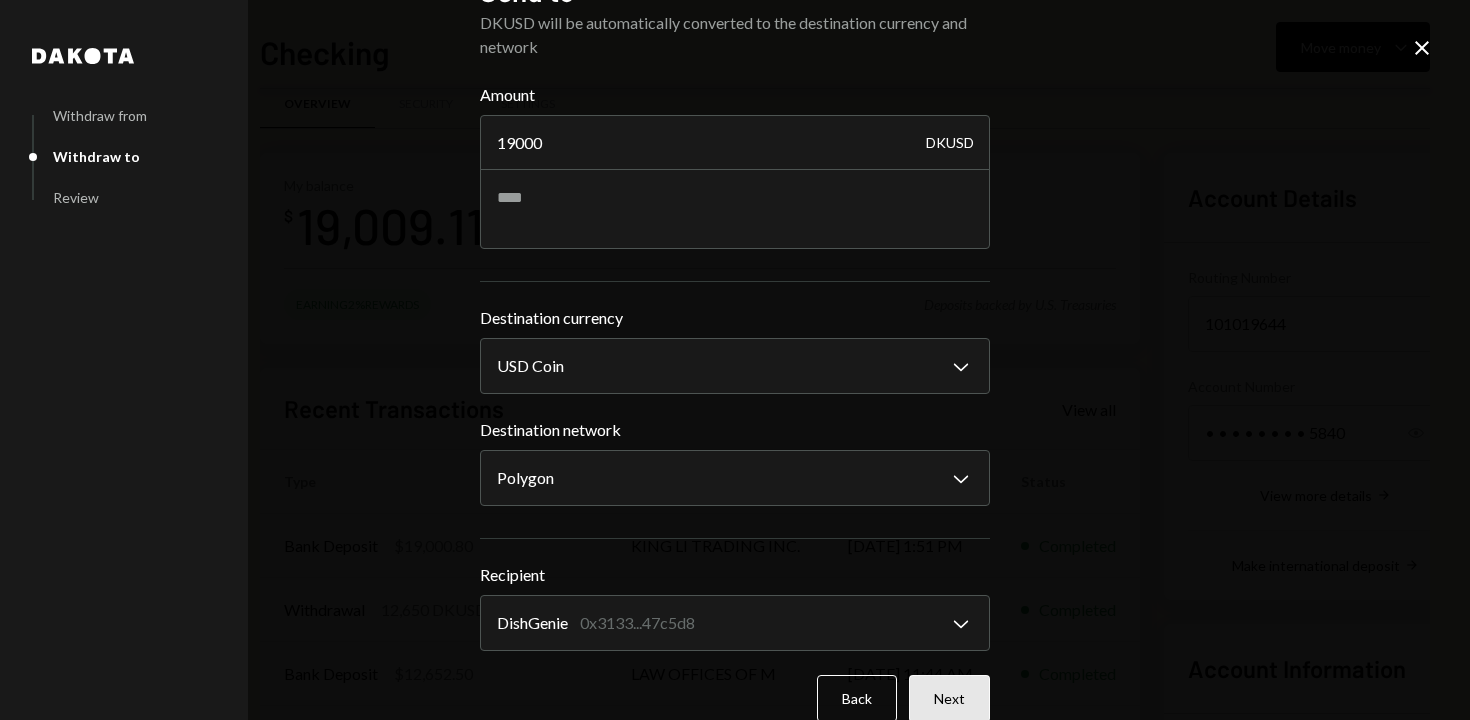 click on "Next" at bounding box center [949, 698] 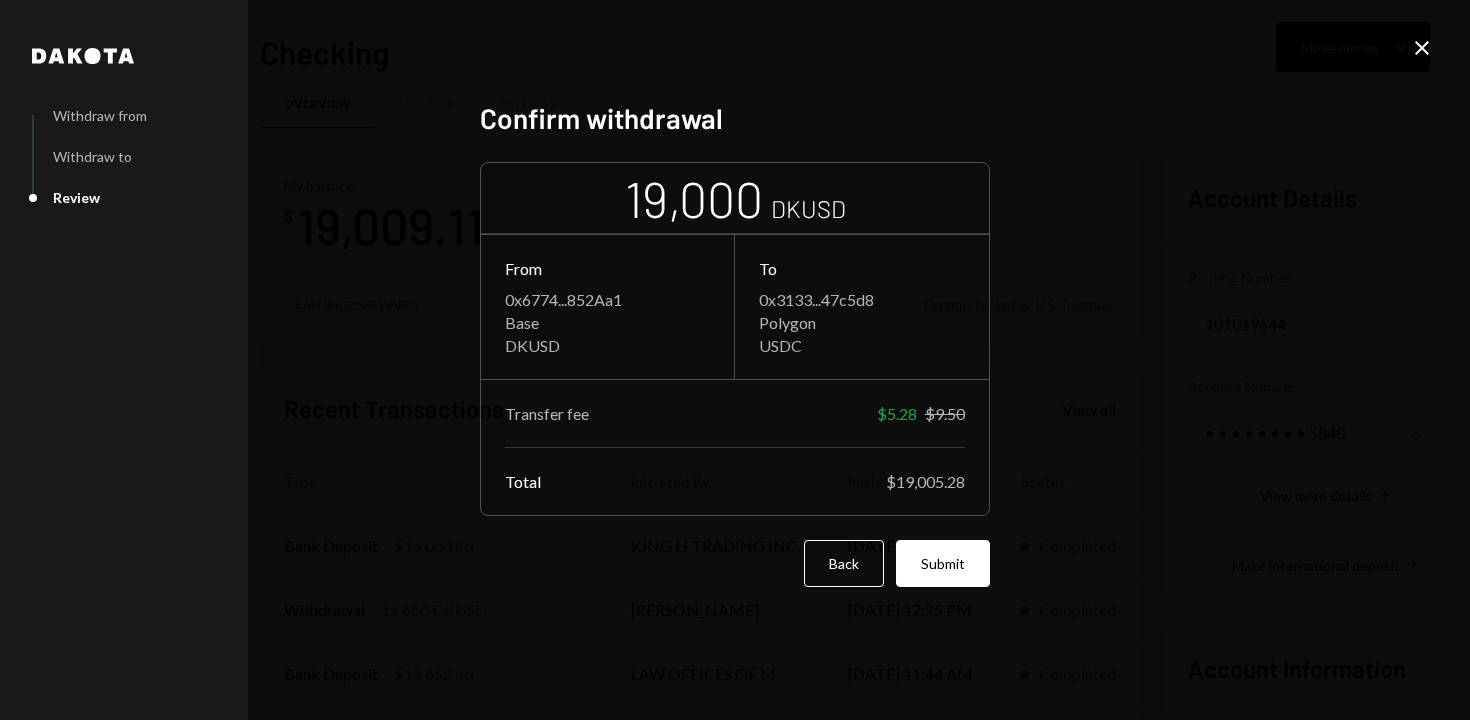 scroll, scrollTop: 0, scrollLeft: 0, axis: both 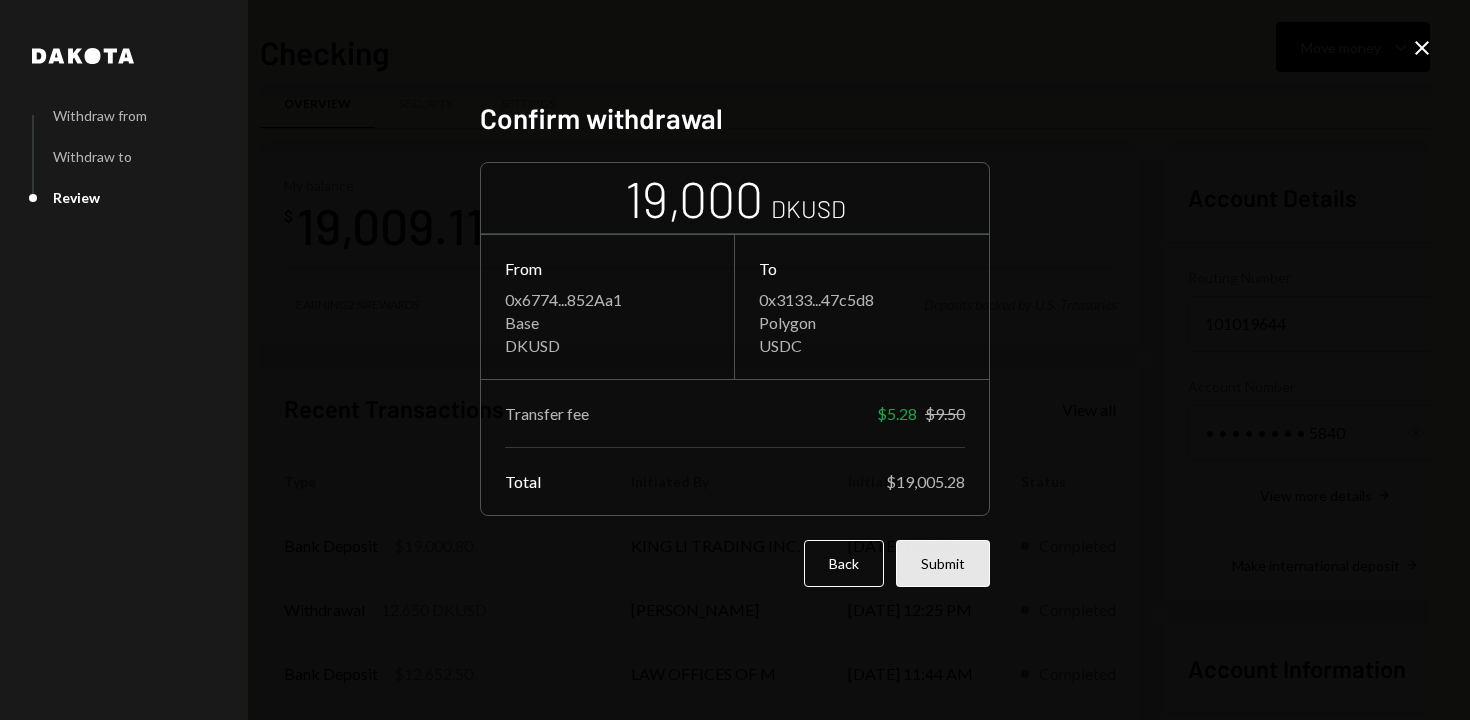 click on "Submit" at bounding box center (943, 563) 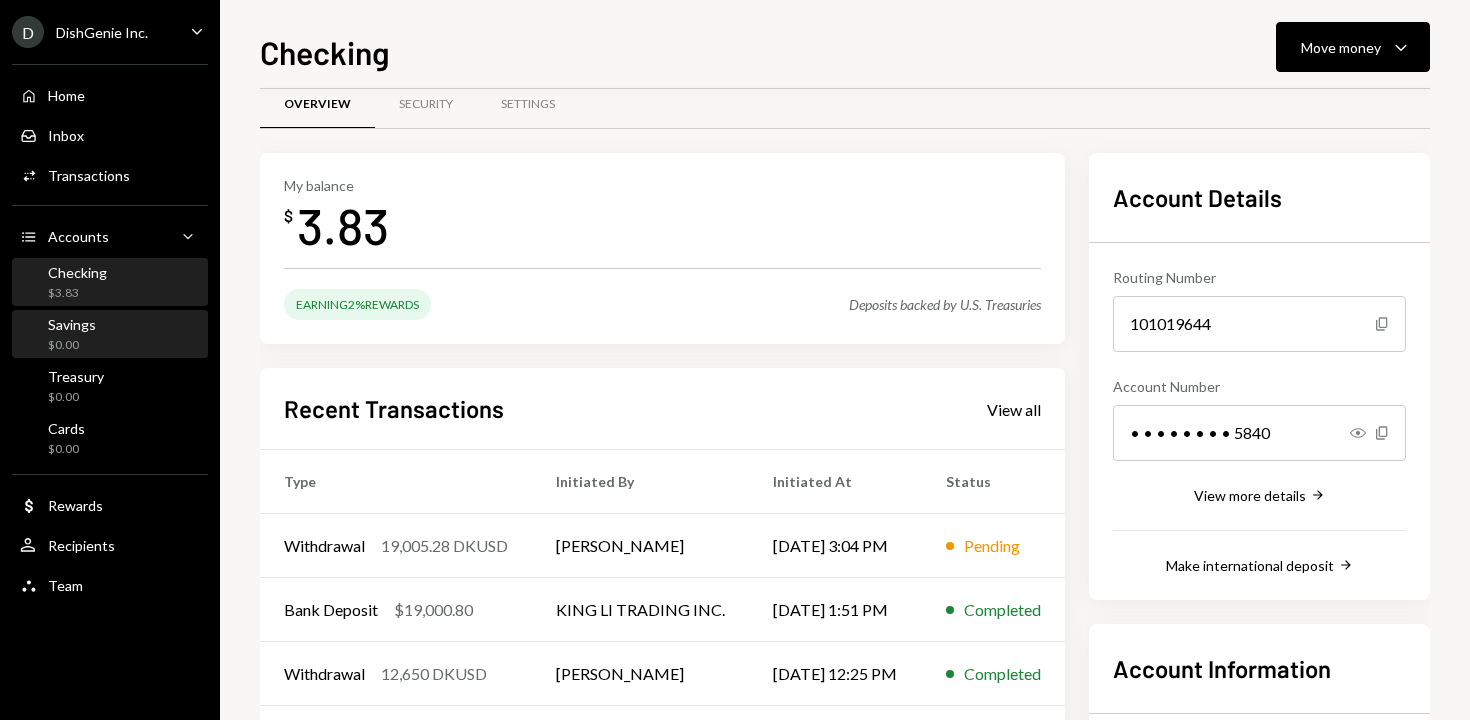 click on "Savings $0.00" at bounding box center (110, 335) 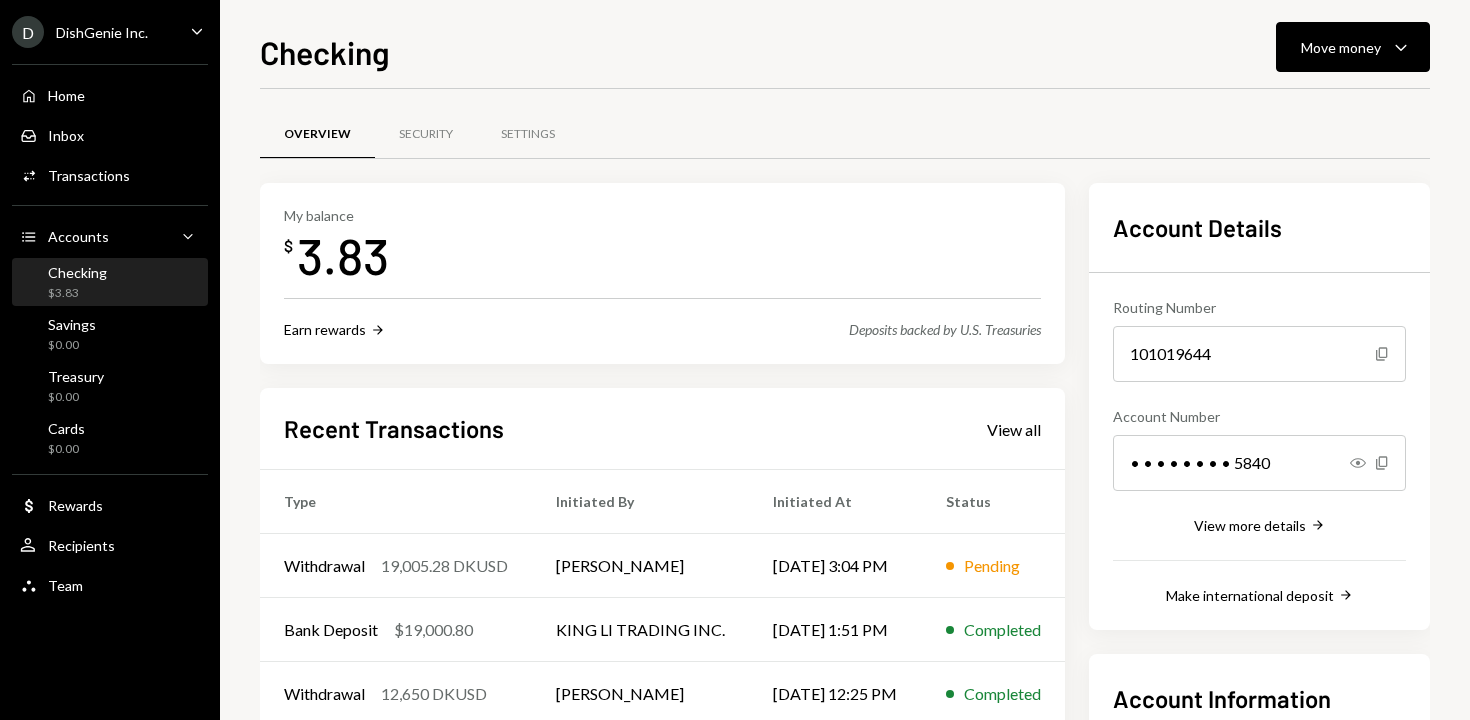 scroll, scrollTop: 0, scrollLeft: 0, axis: both 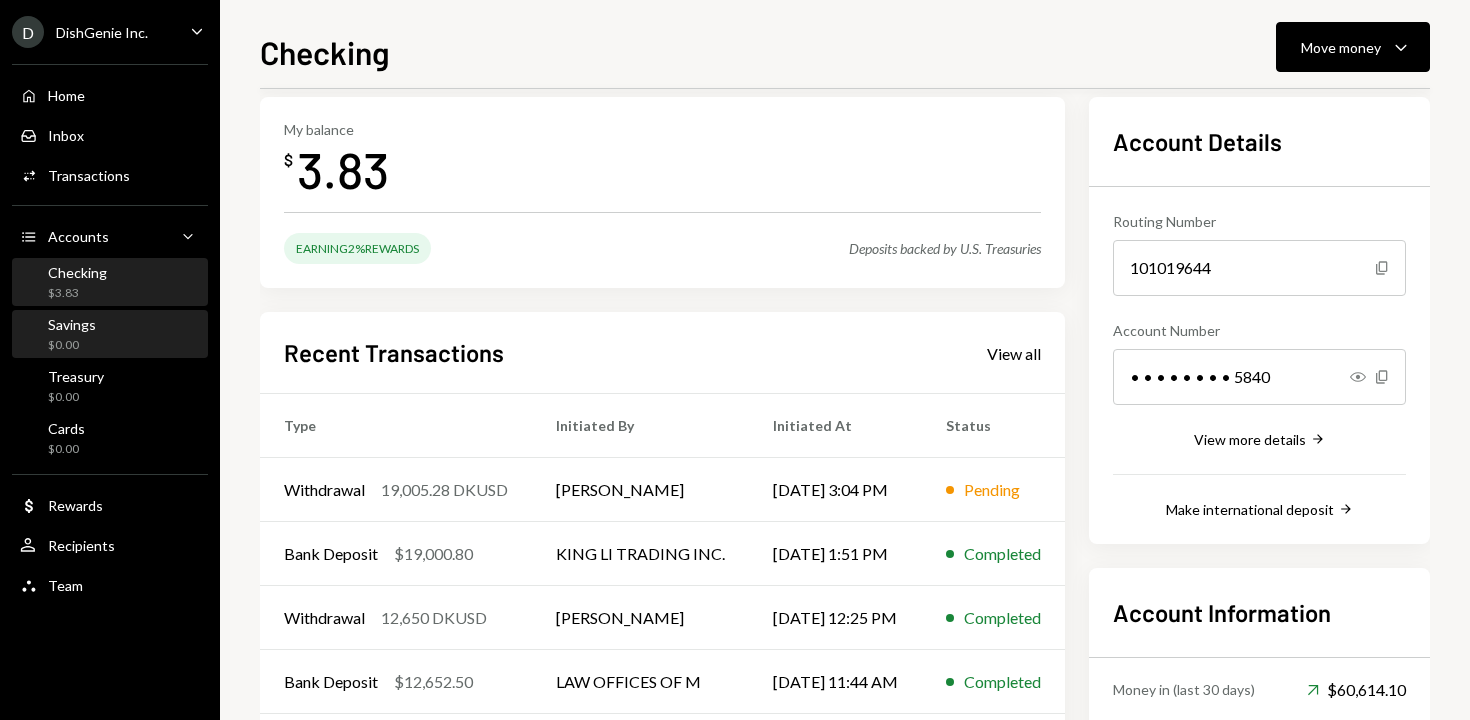 click on "Savings $0.00" at bounding box center [110, 335] 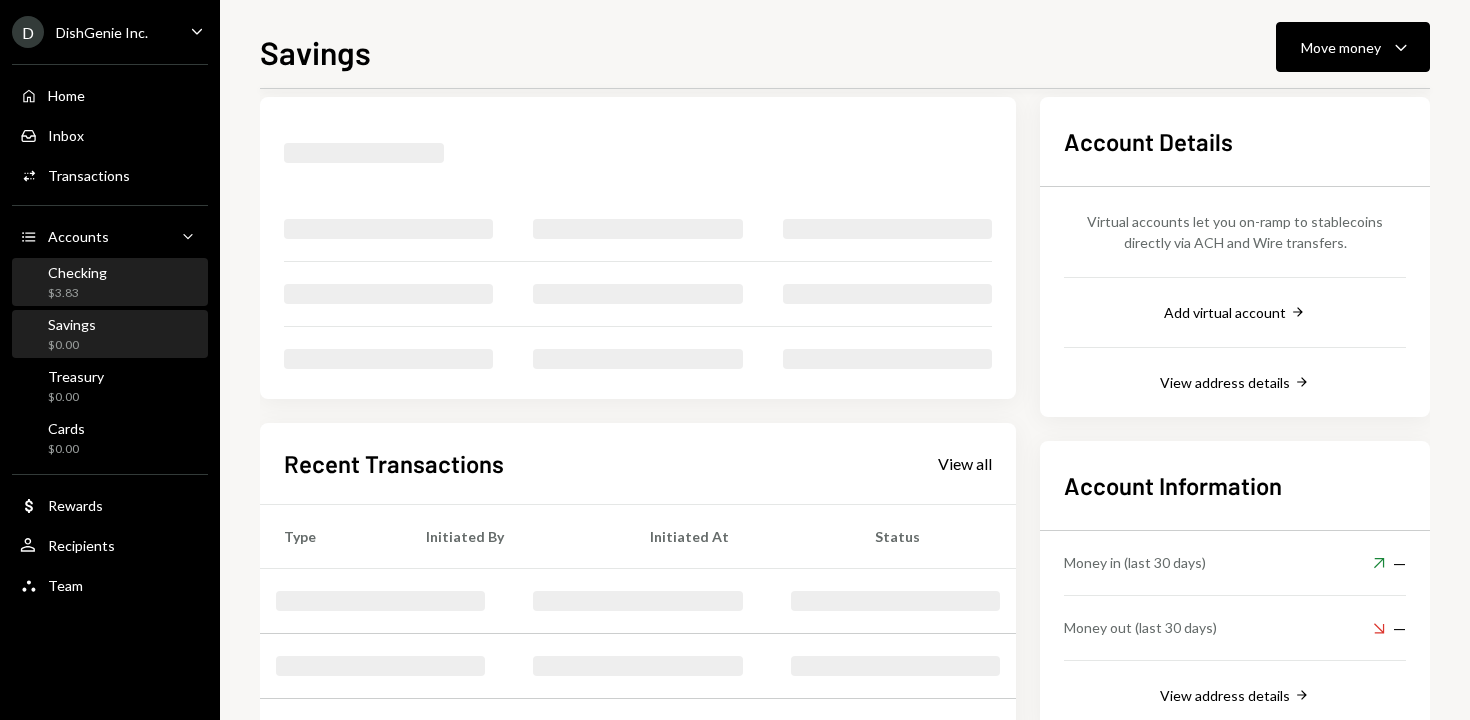 click on "Checking $3.83" at bounding box center [110, 283] 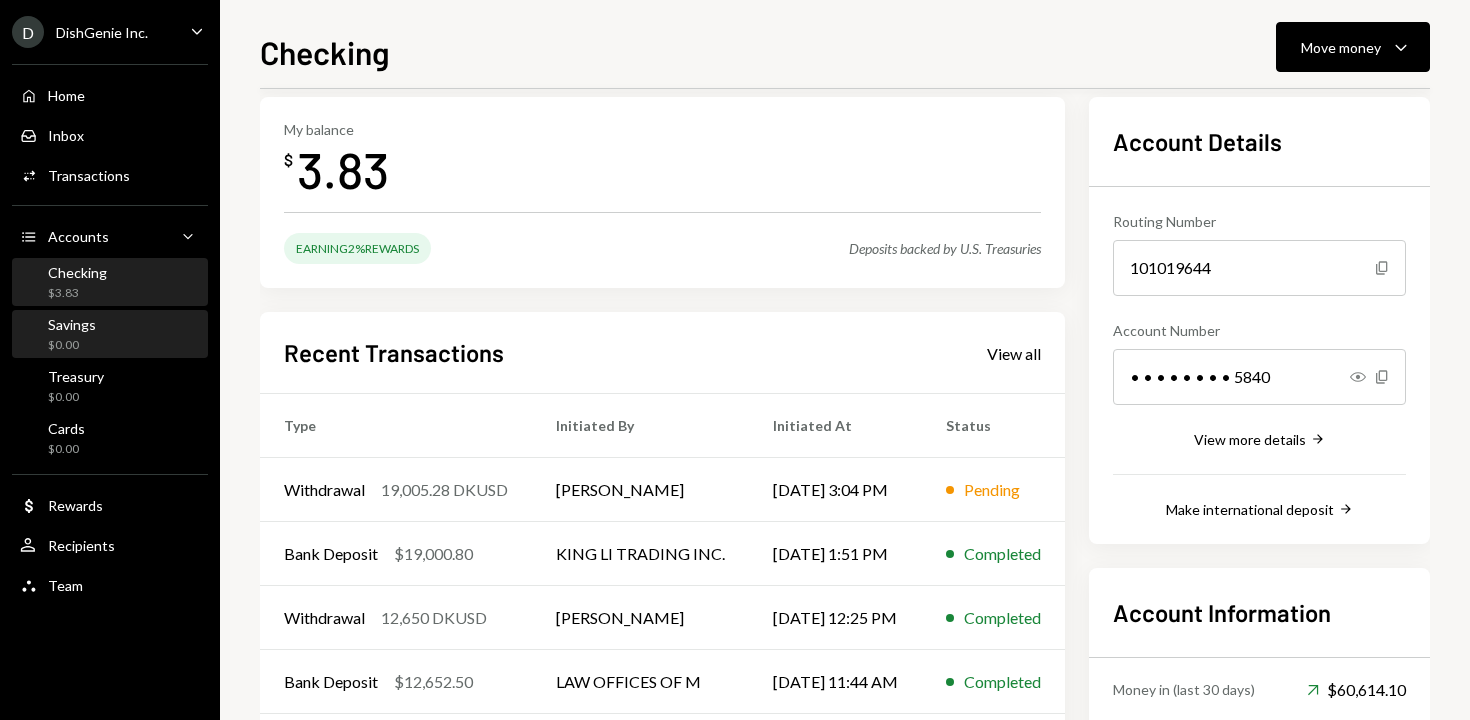 click on "Savings $0.00" at bounding box center [110, 335] 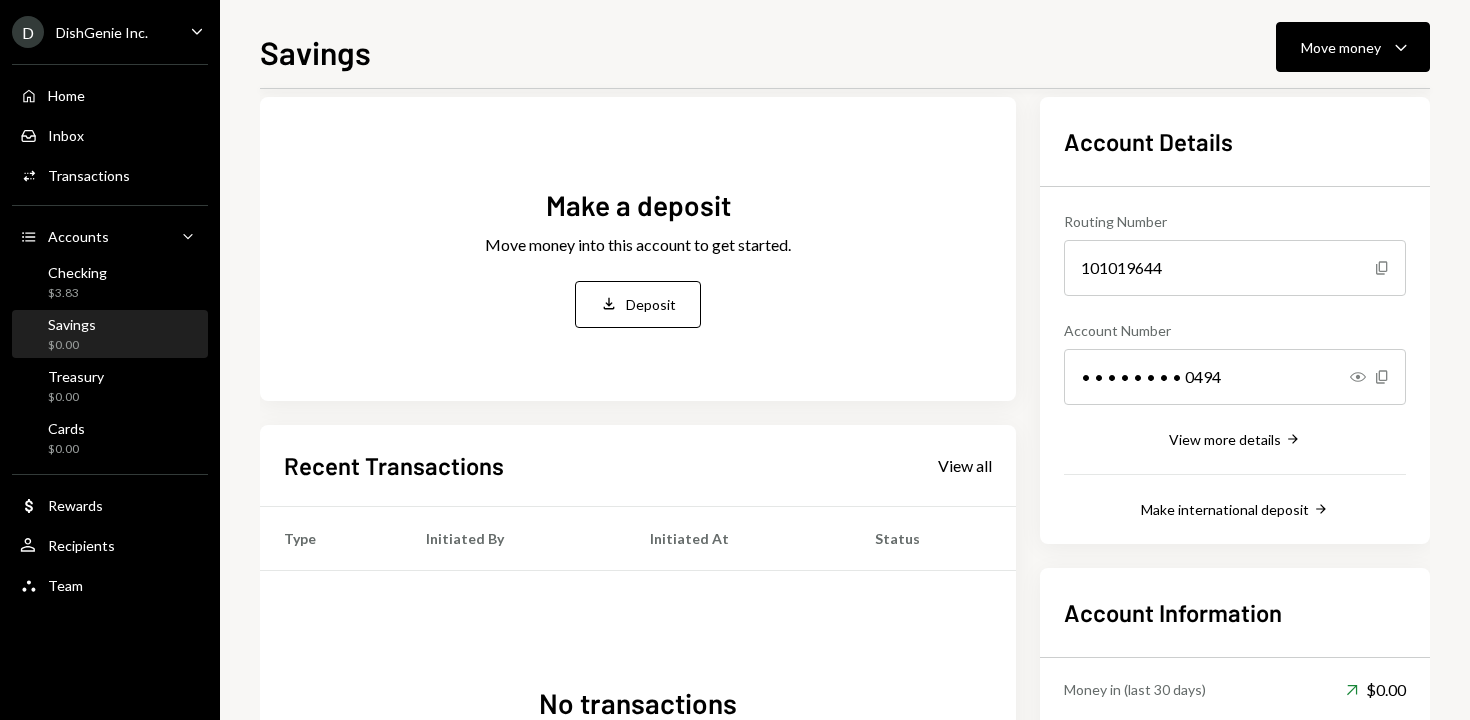 click on "Recent Transactions View all Type Initiated By Initiated At Status No transactions You don't have any transactions yet." at bounding box center (638, 658) 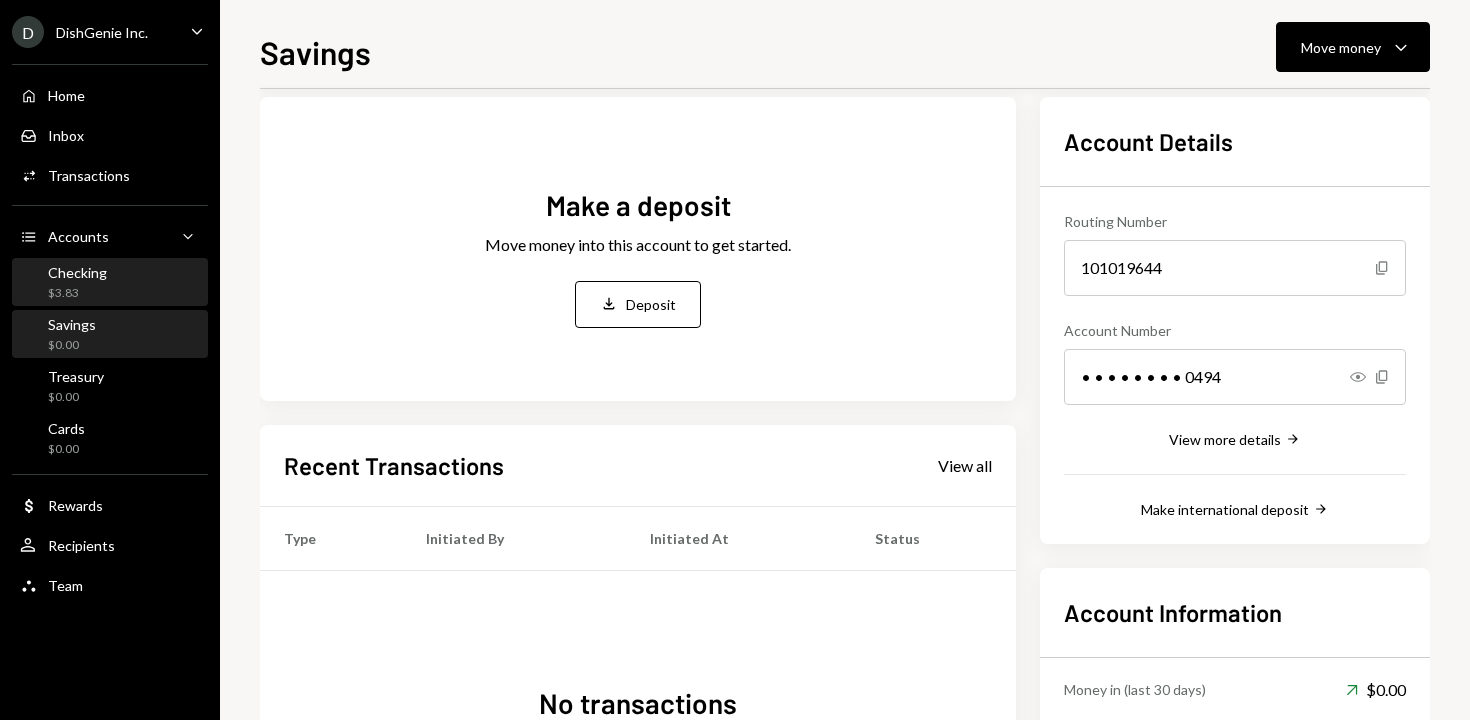 click on "Checking $3.83" at bounding box center (110, 283) 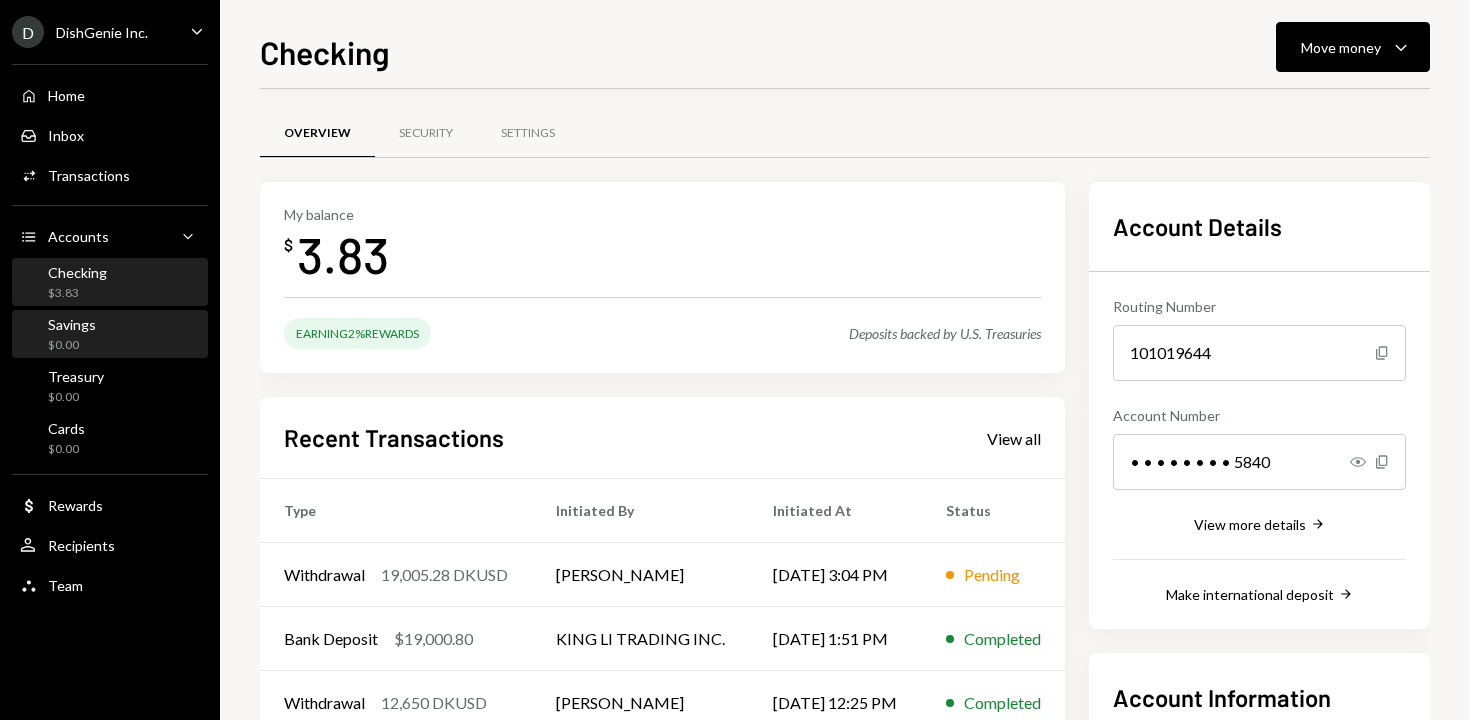 scroll, scrollTop: 0, scrollLeft: 0, axis: both 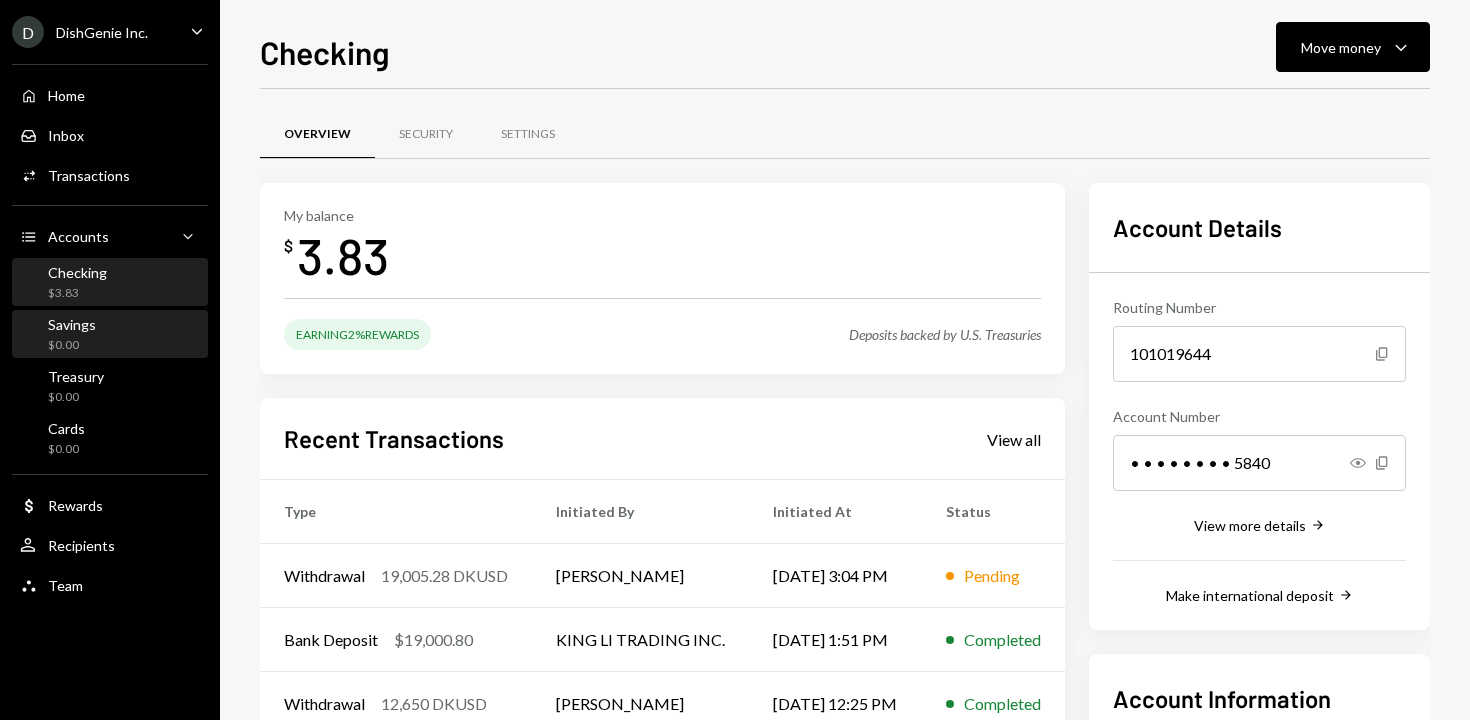 click on "Savings $0.00" at bounding box center (110, 335) 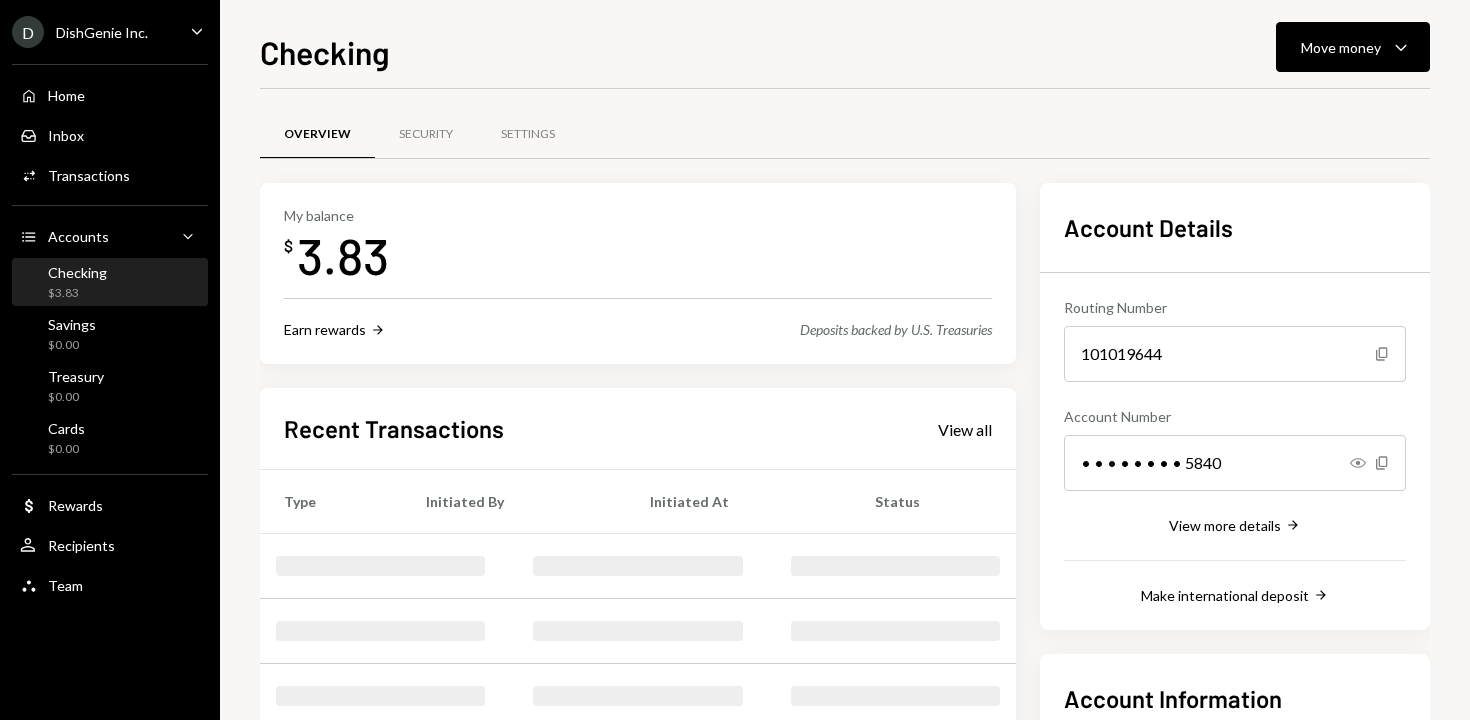 scroll, scrollTop: 0, scrollLeft: 0, axis: both 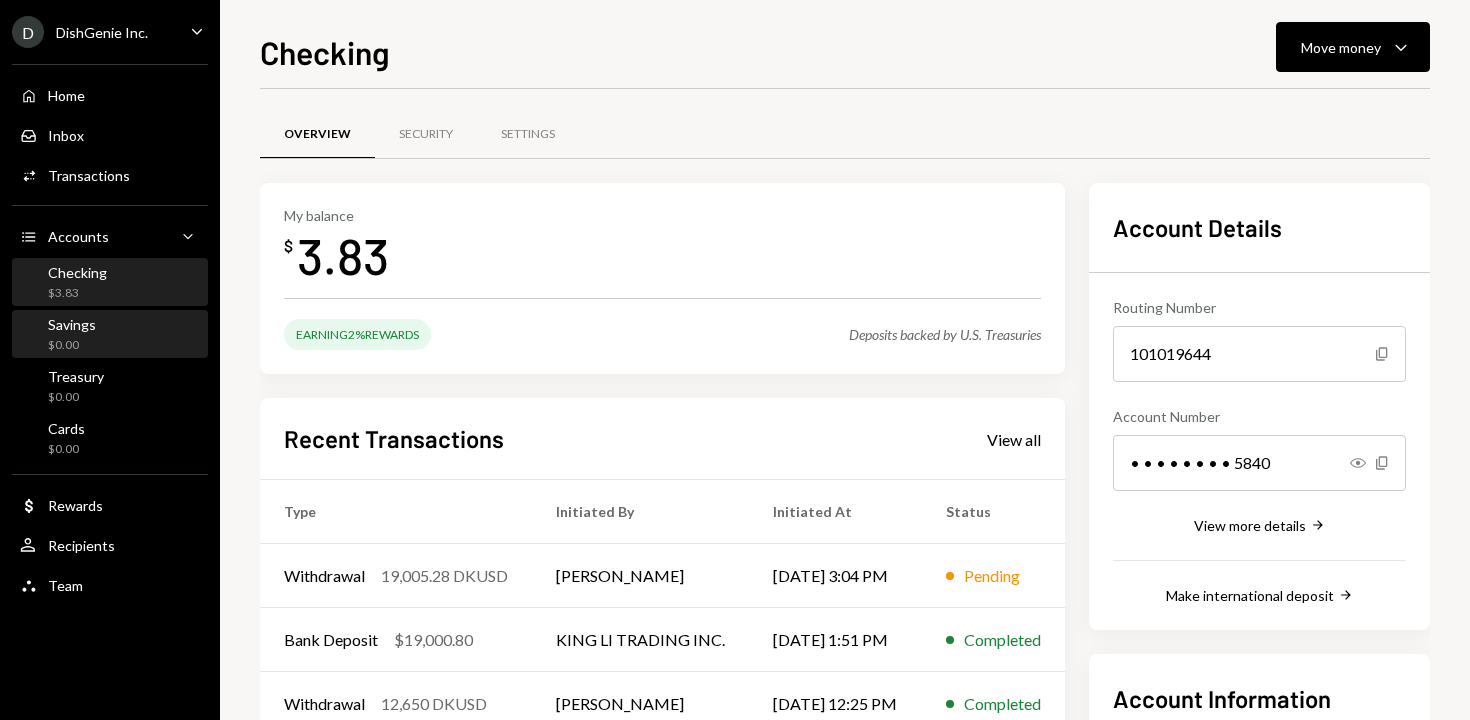 click on "Savings $0.00" at bounding box center (110, 335) 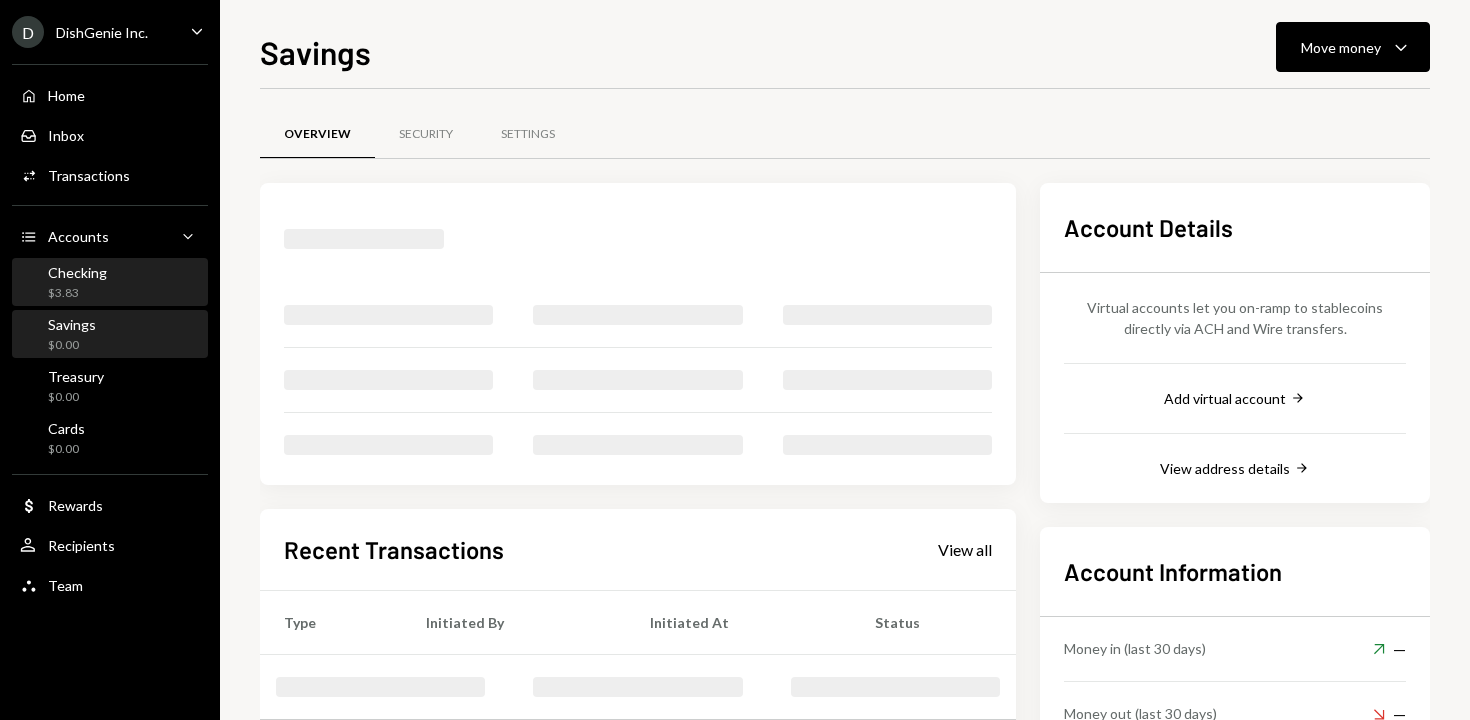 click on "Checking $3.83" at bounding box center [110, 283] 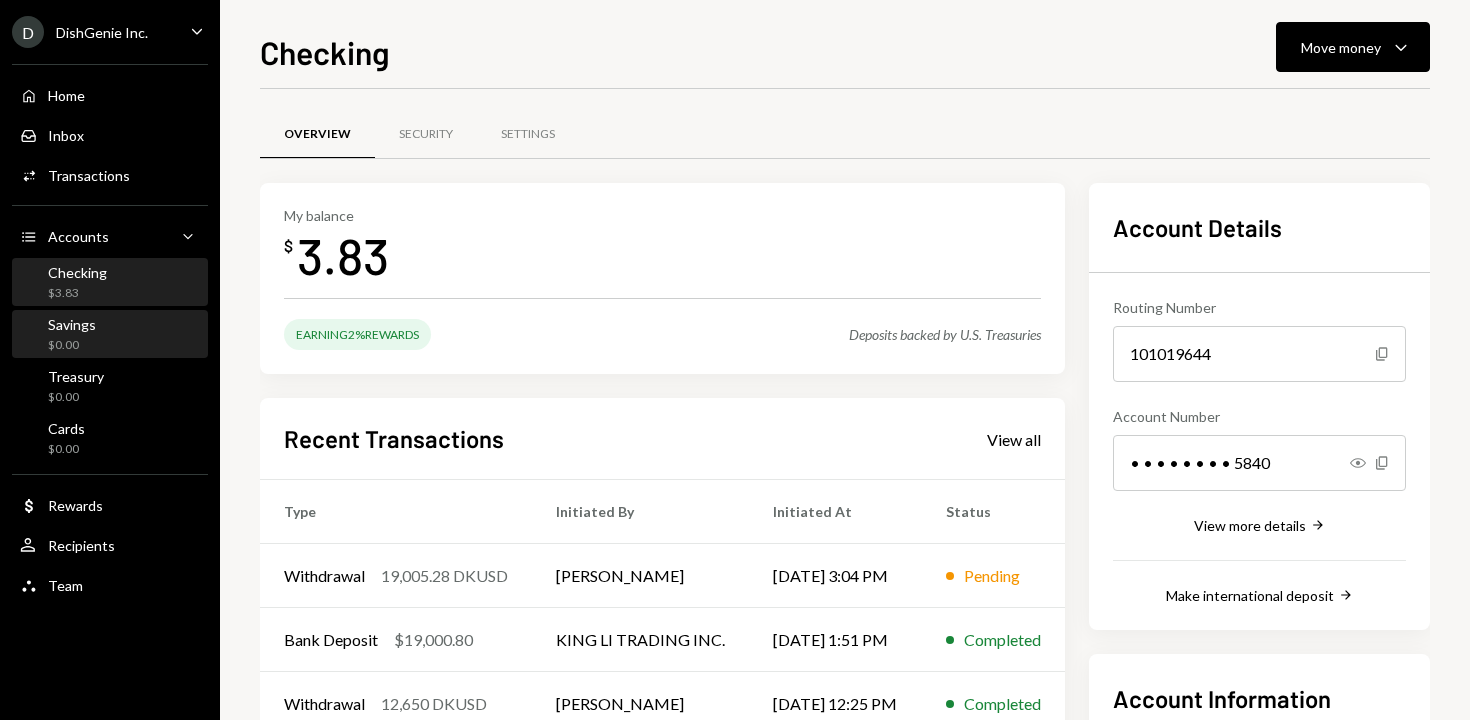 click on "Savings $0.00" at bounding box center [110, 335] 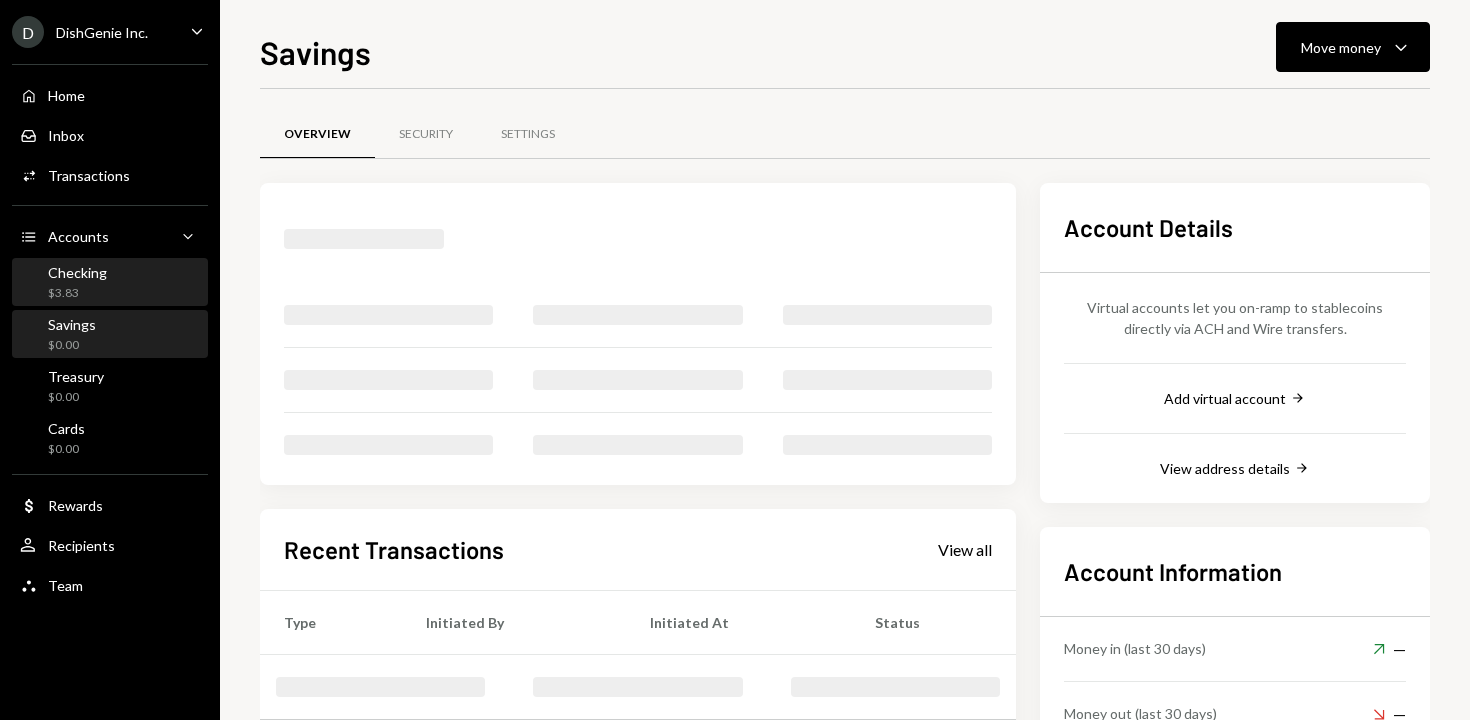 click on "Checking $3.83" at bounding box center (110, 283) 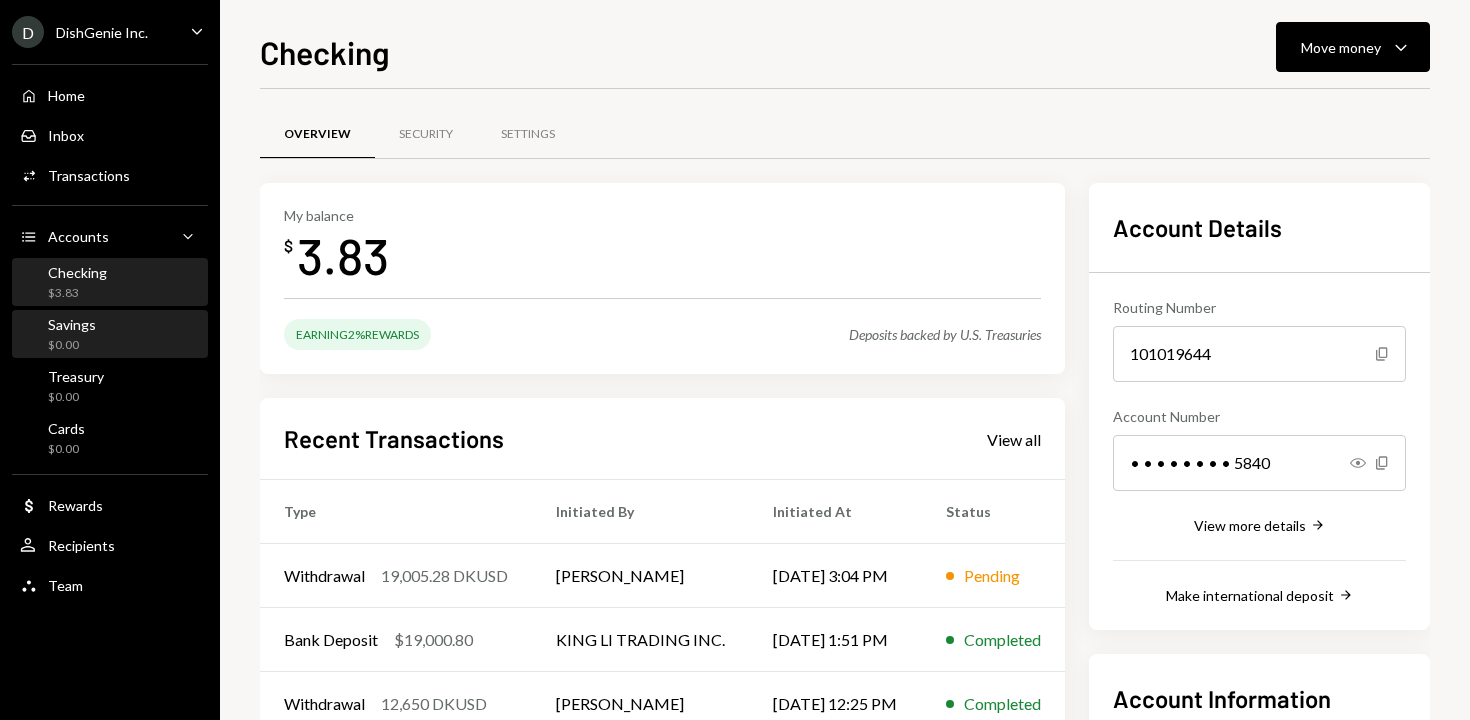 click on "Savings $0.00" at bounding box center (110, 335) 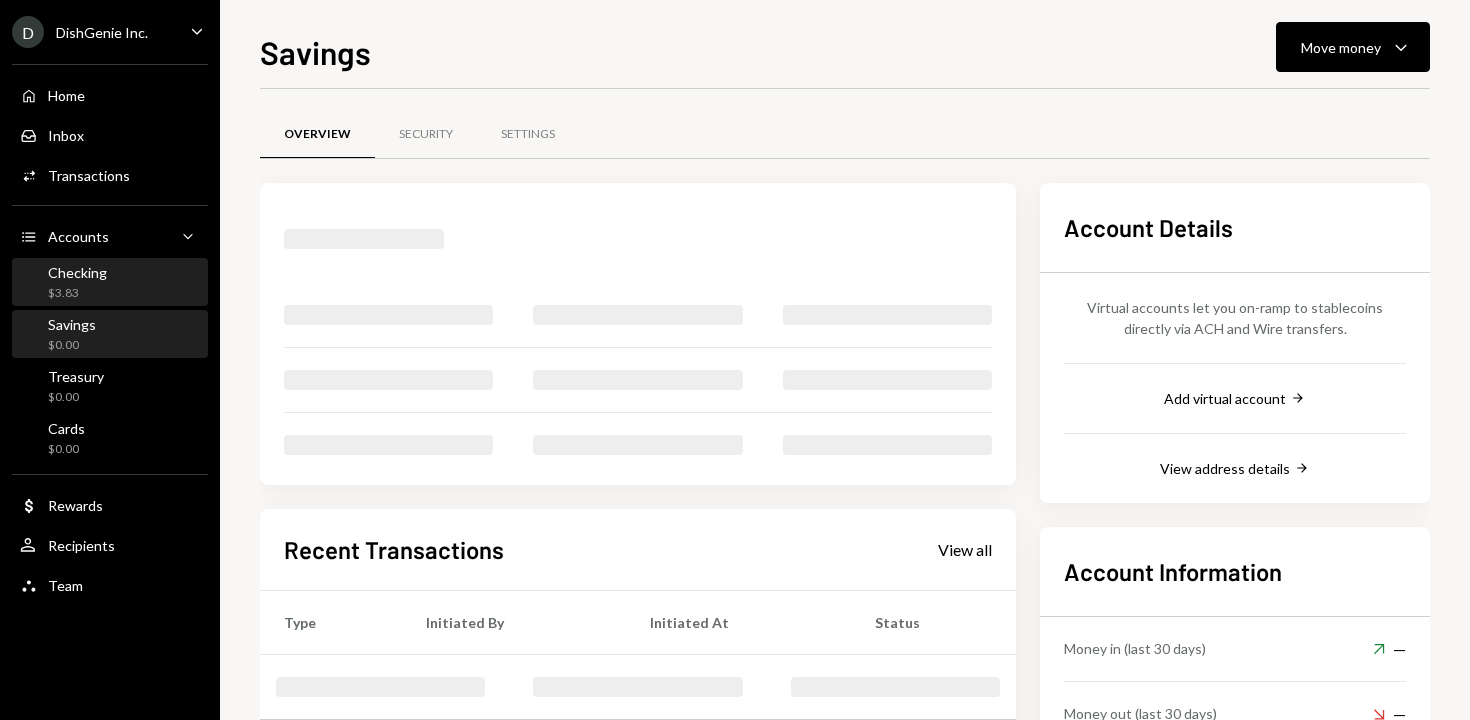 click on "Checking $3.83" at bounding box center [110, 283] 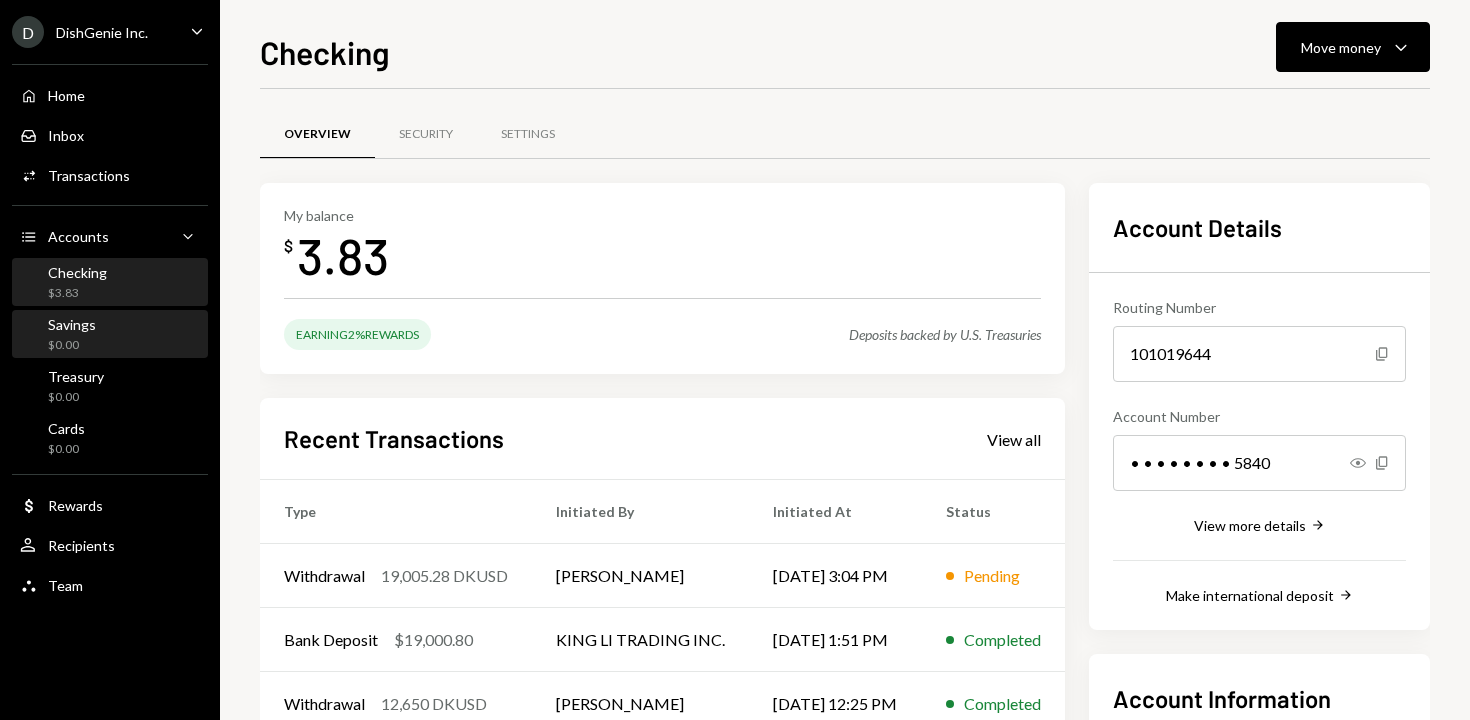 click on "Savings $0.00" at bounding box center (110, 335) 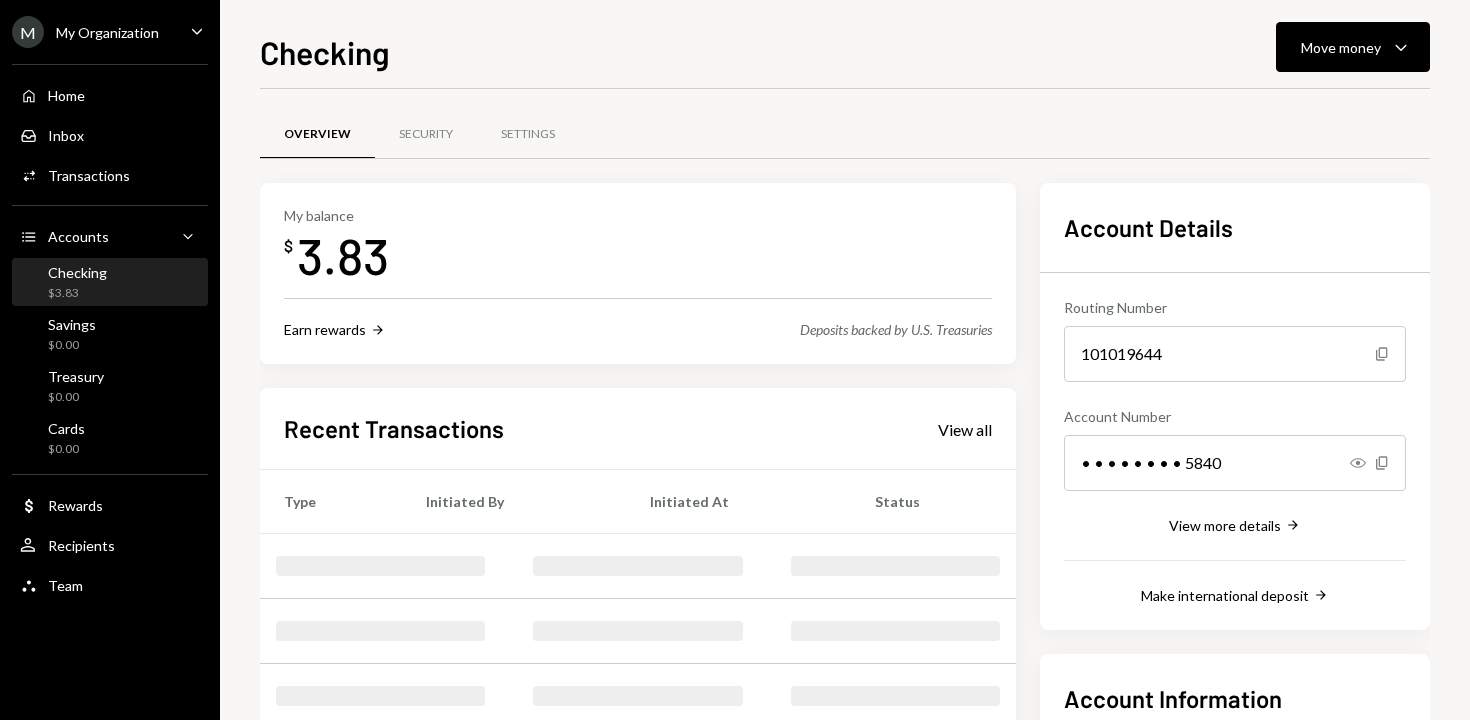 scroll, scrollTop: 0, scrollLeft: 0, axis: both 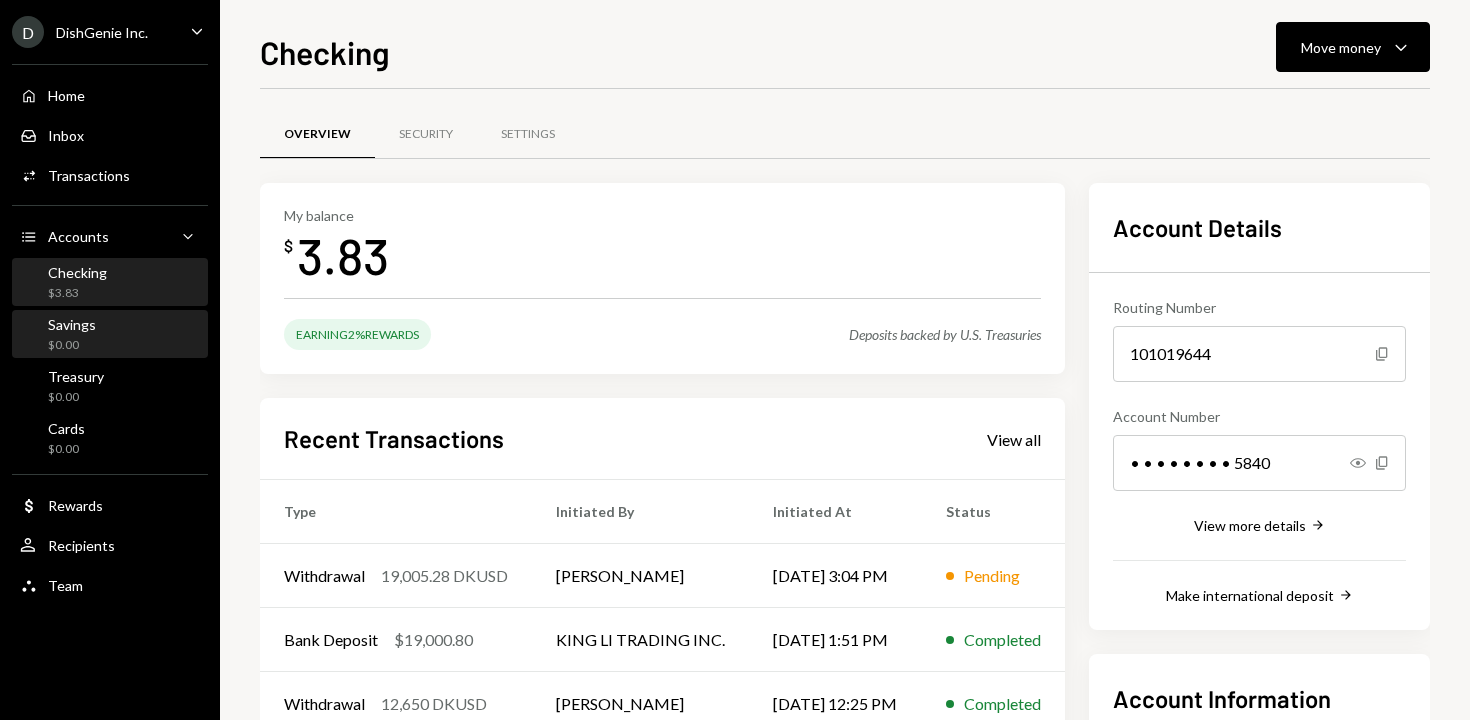 click on "Savings $0.00" at bounding box center (110, 335) 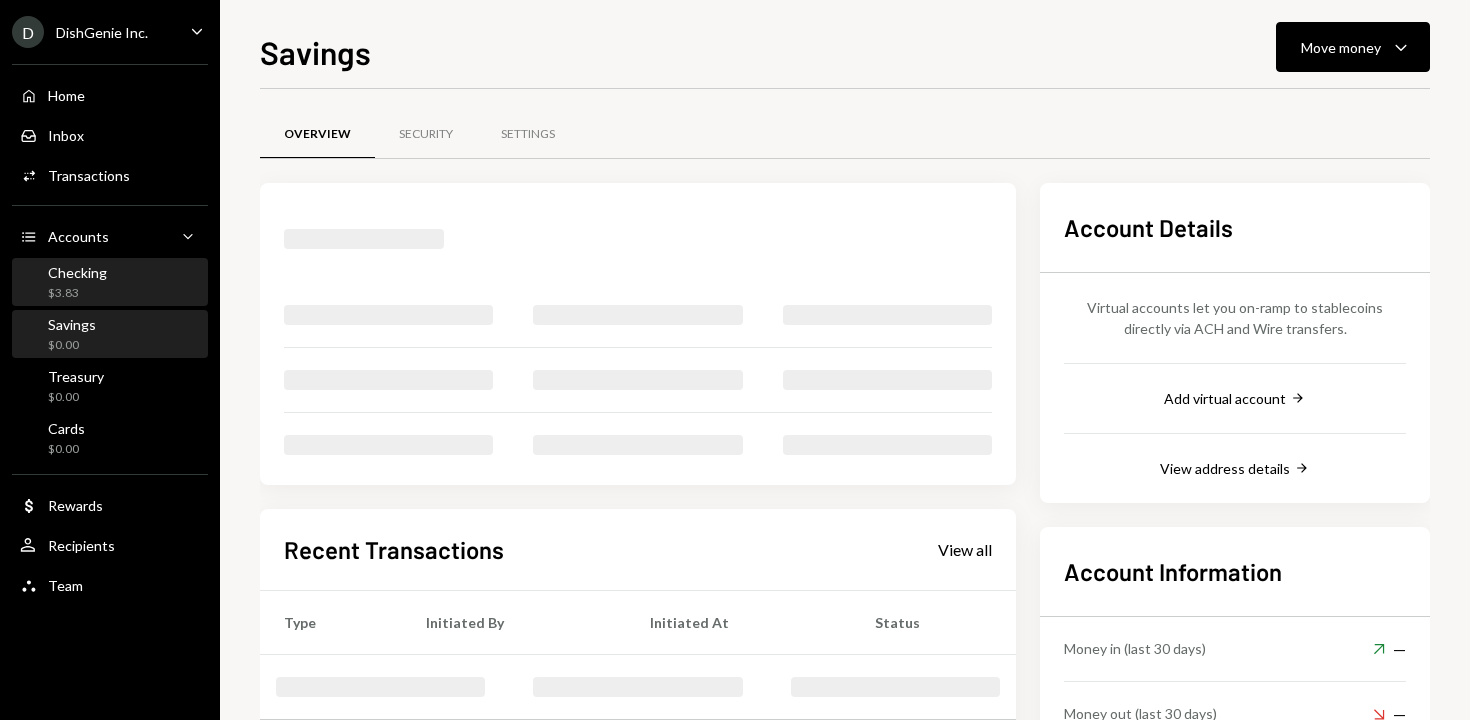 click on "Checking $3.83" at bounding box center (110, 283) 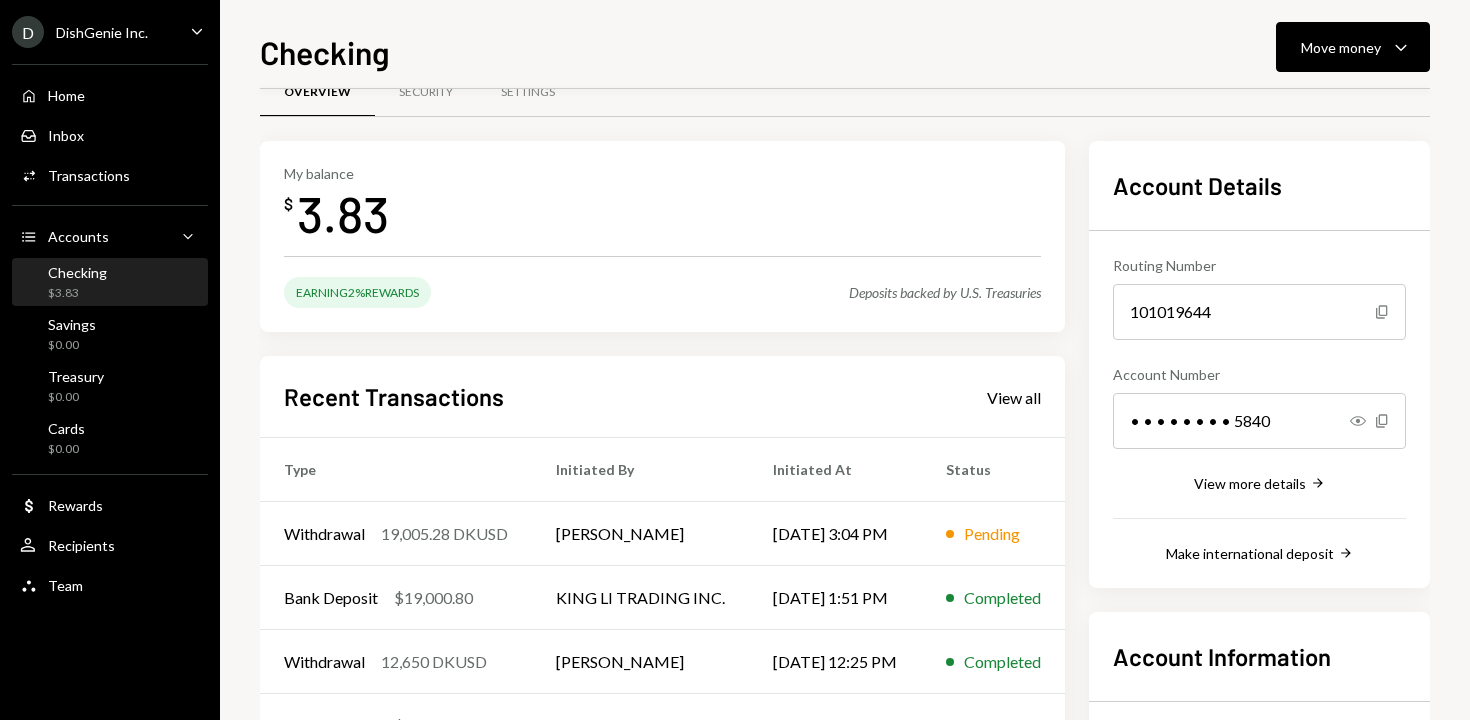 scroll, scrollTop: 44, scrollLeft: 0, axis: vertical 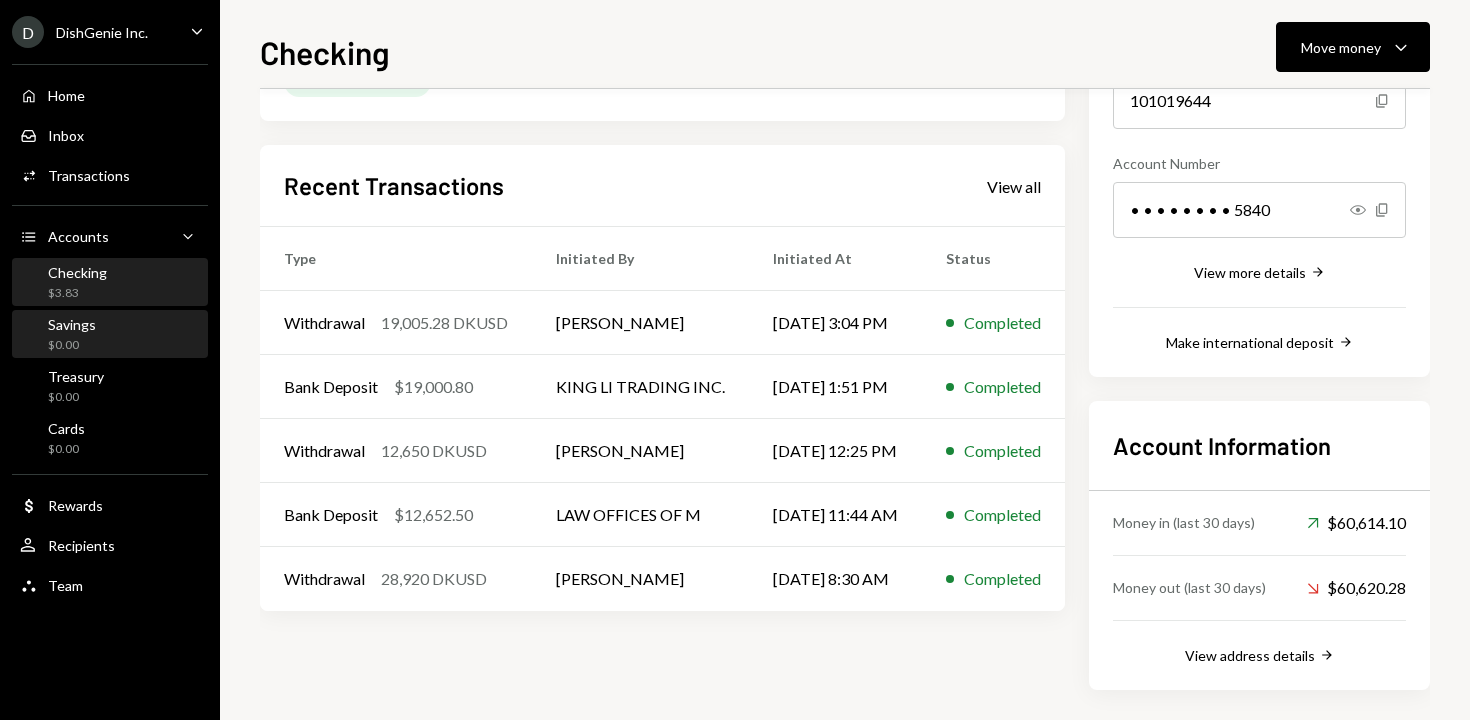click on "Savings $0.00" at bounding box center [110, 335] 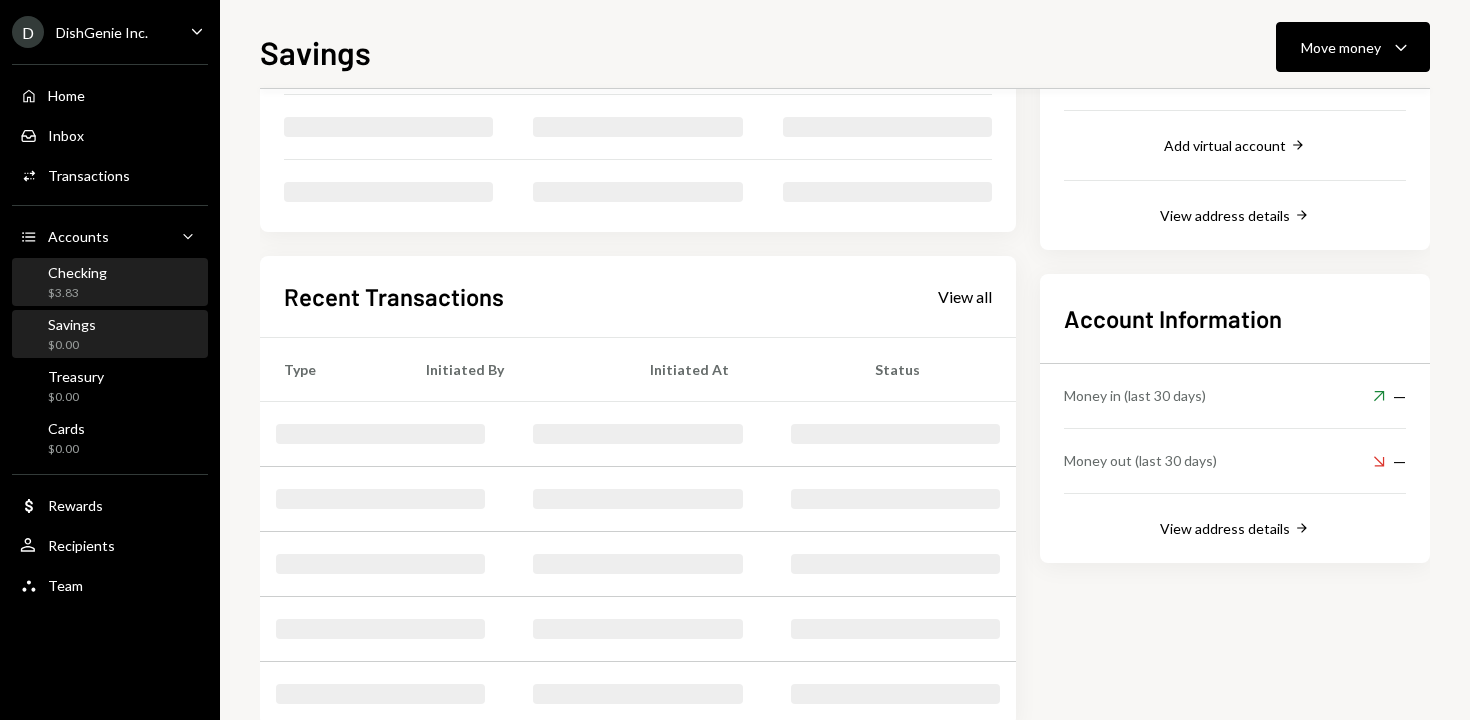 click on "Checking $3.83" at bounding box center (110, 283) 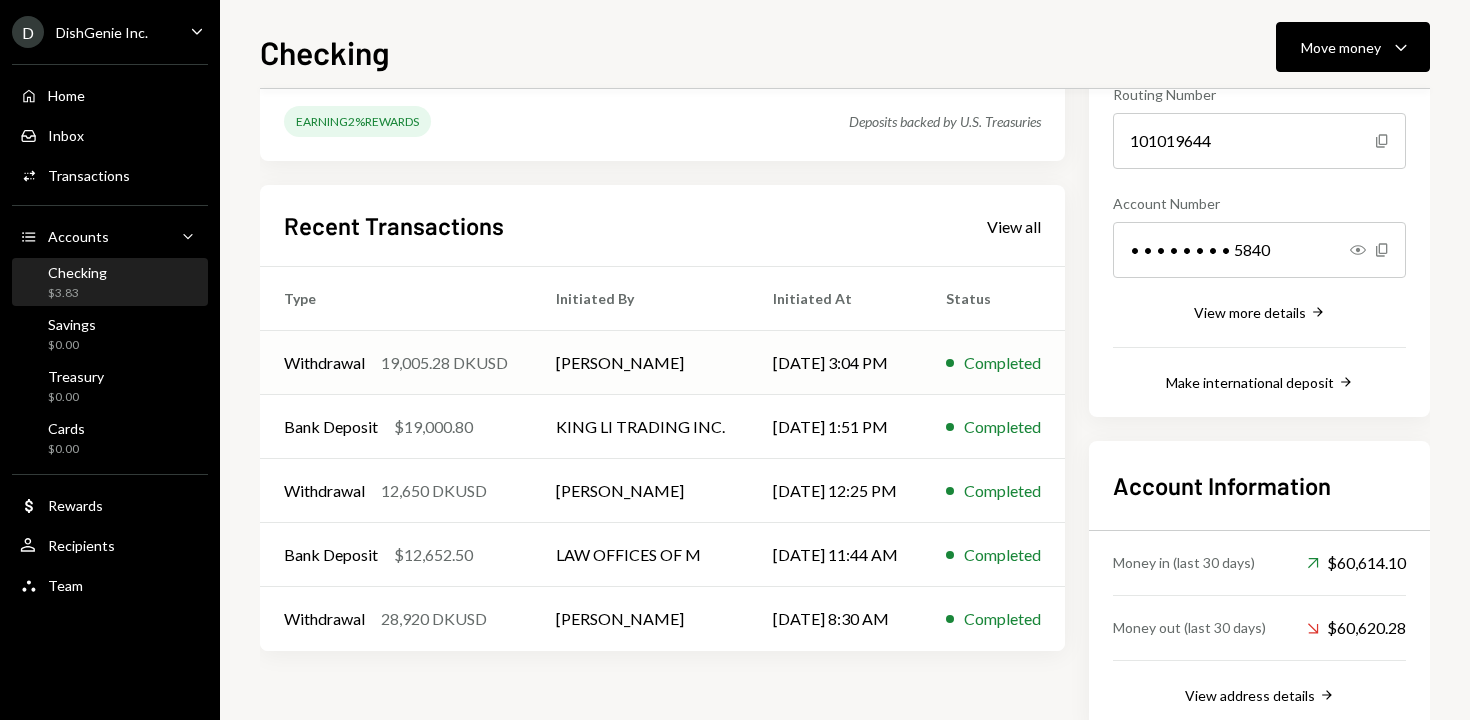 scroll, scrollTop: 206, scrollLeft: 0, axis: vertical 